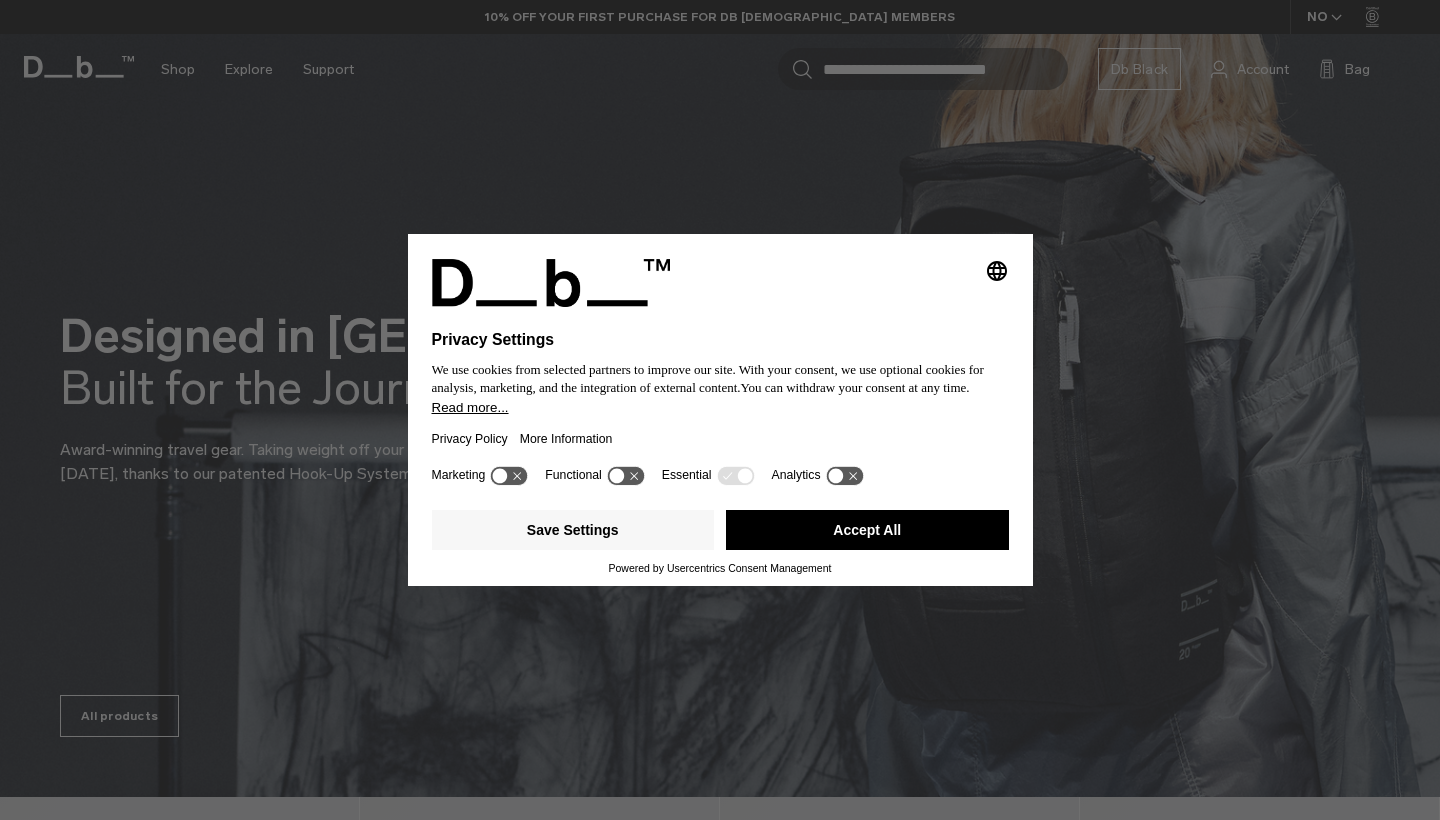 scroll, scrollTop: 533, scrollLeft: 0, axis: vertical 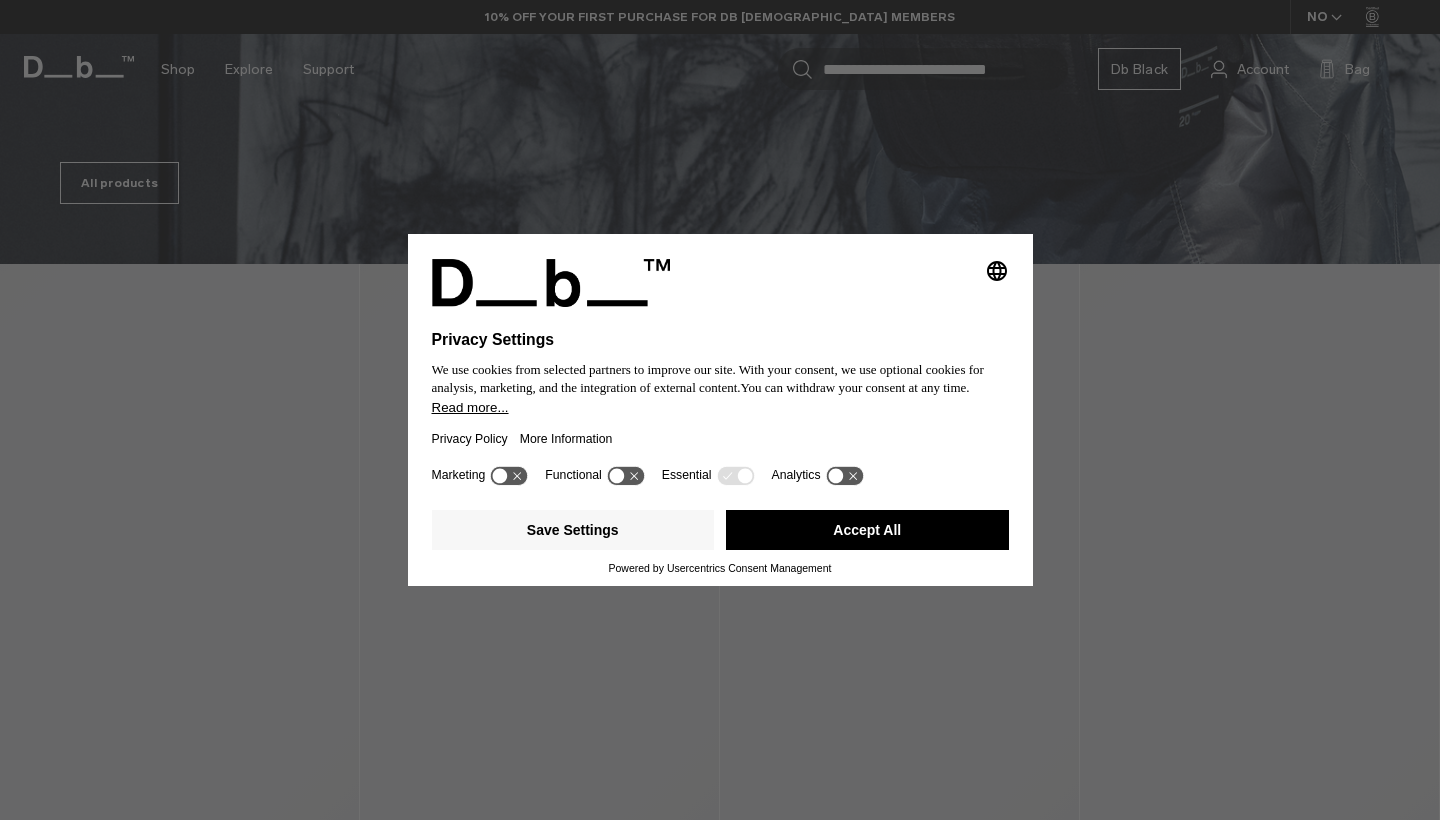 click on "Accept All" at bounding box center [867, 530] 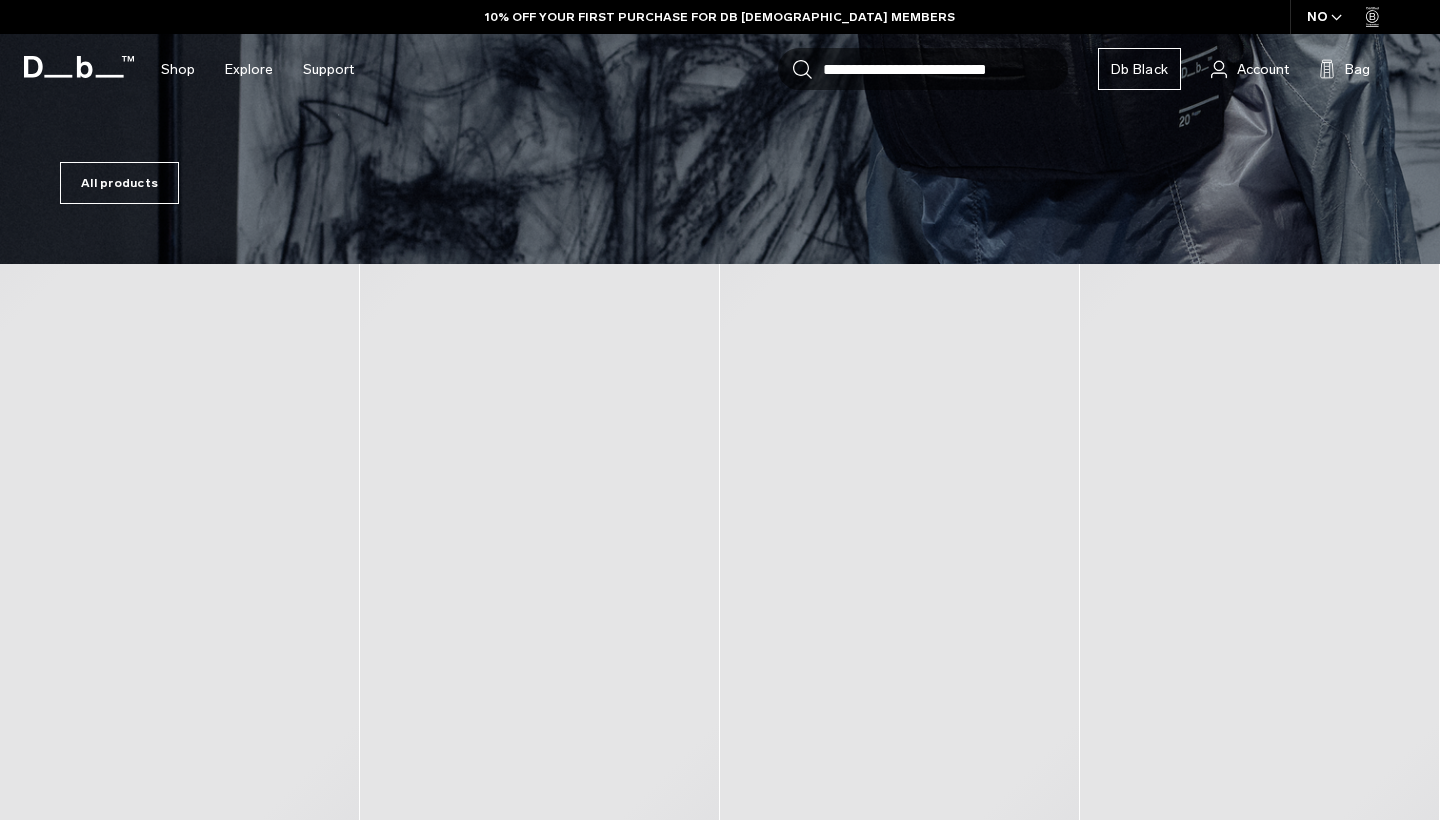scroll, scrollTop: 716, scrollLeft: 0, axis: vertical 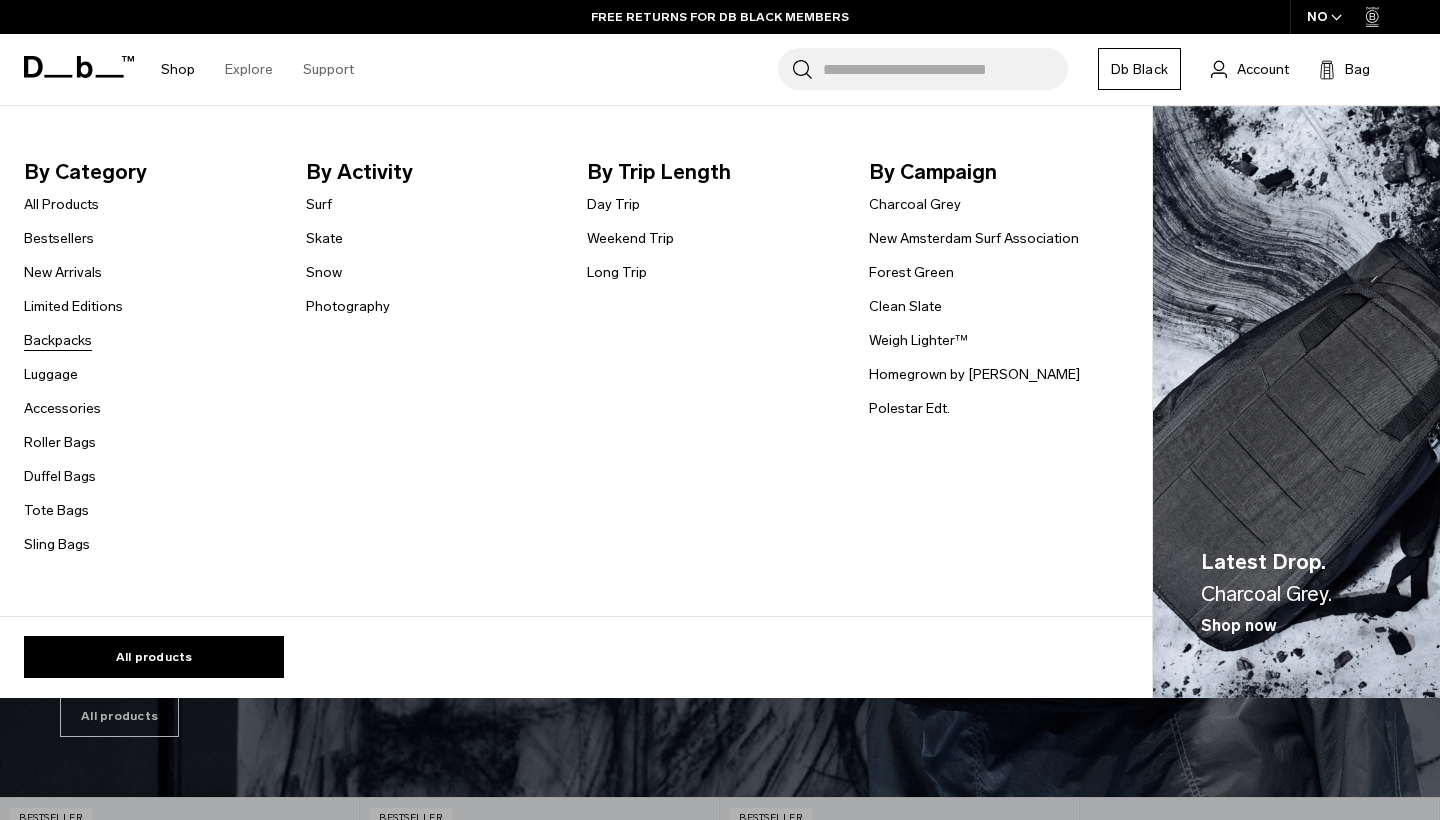 click on "Backpacks" at bounding box center [58, 340] 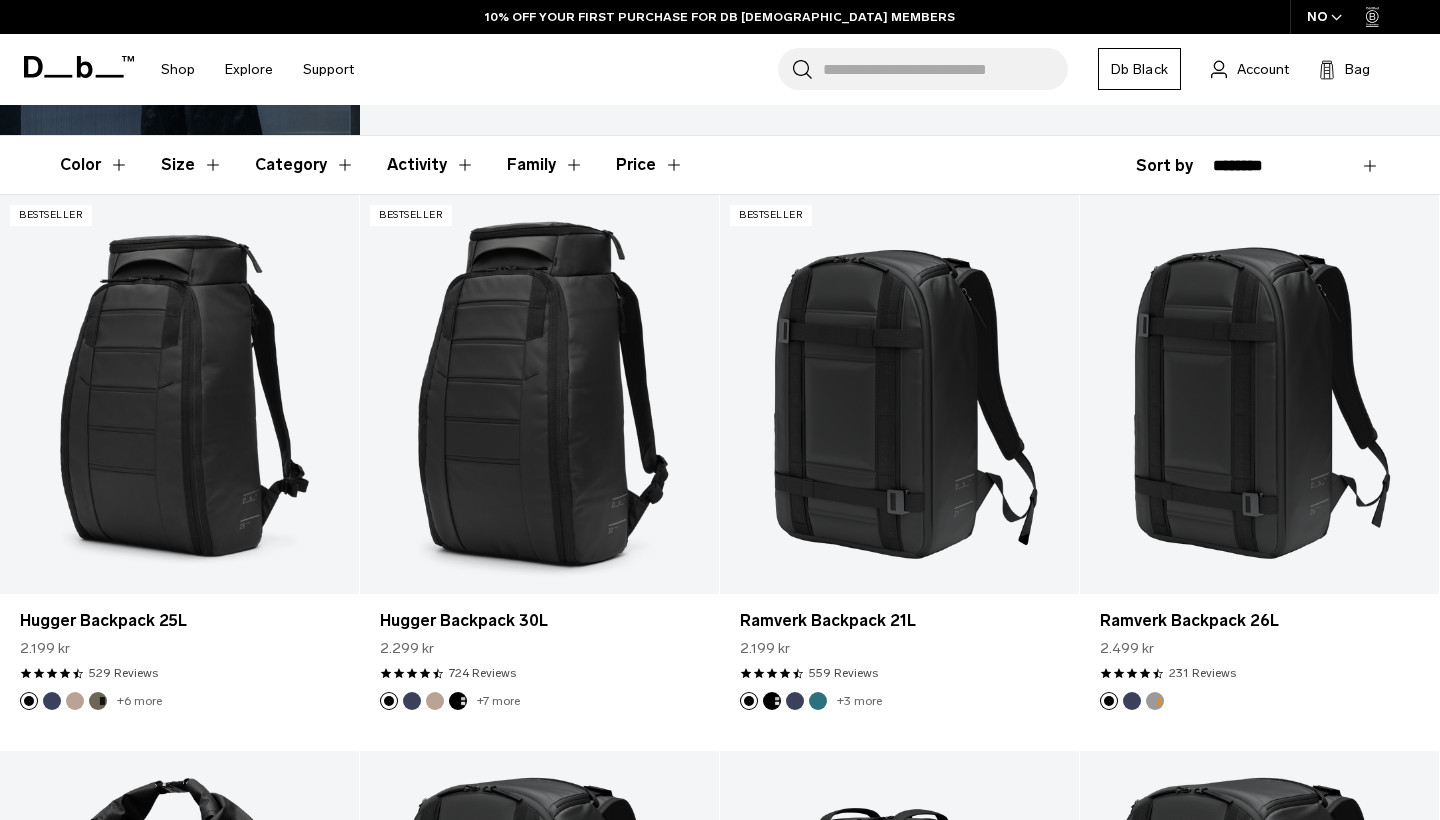 scroll, scrollTop: 302, scrollLeft: 0, axis: vertical 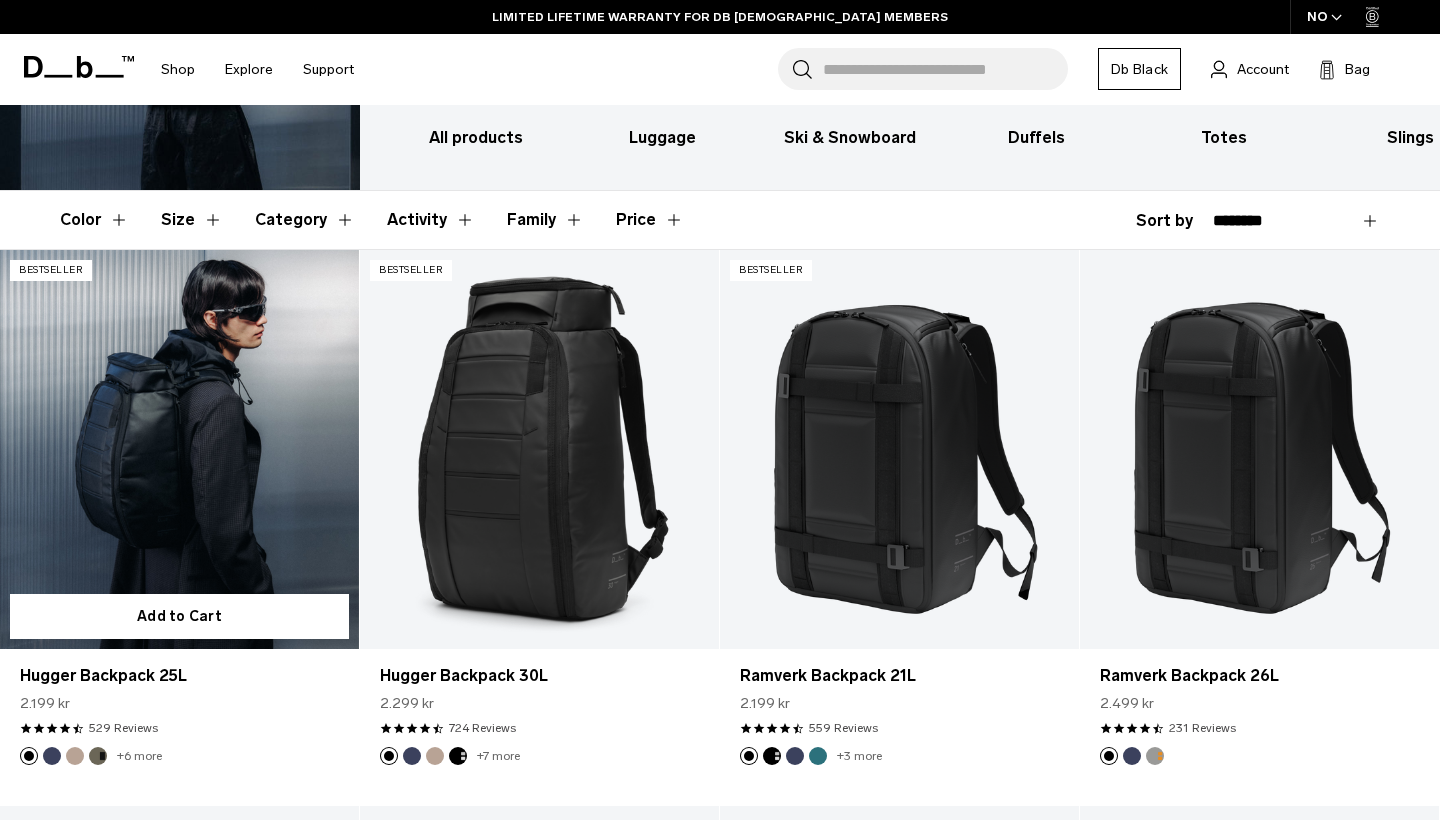 click at bounding box center (179, 449) 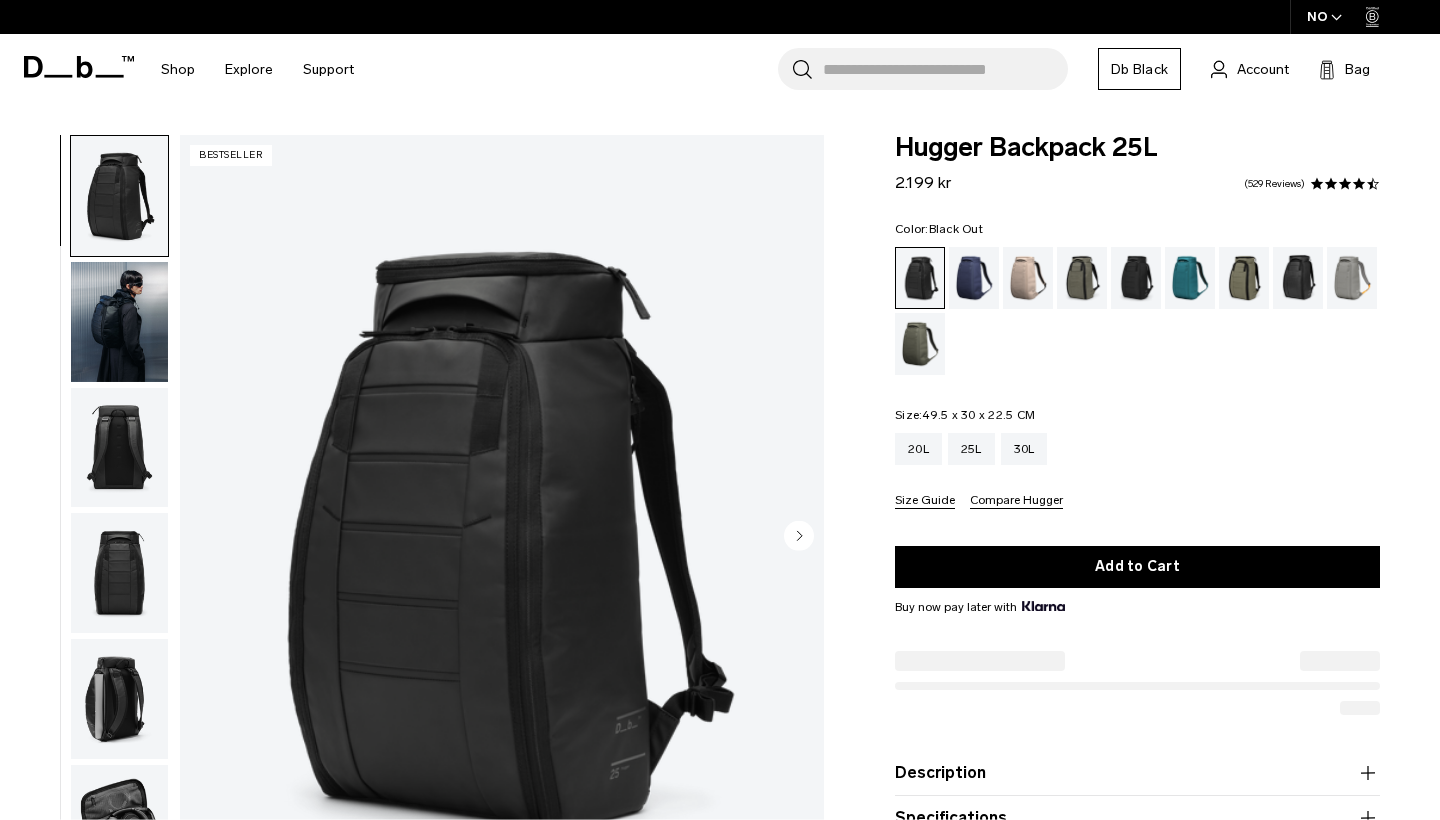 scroll, scrollTop: 741, scrollLeft: 0, axis: vertical 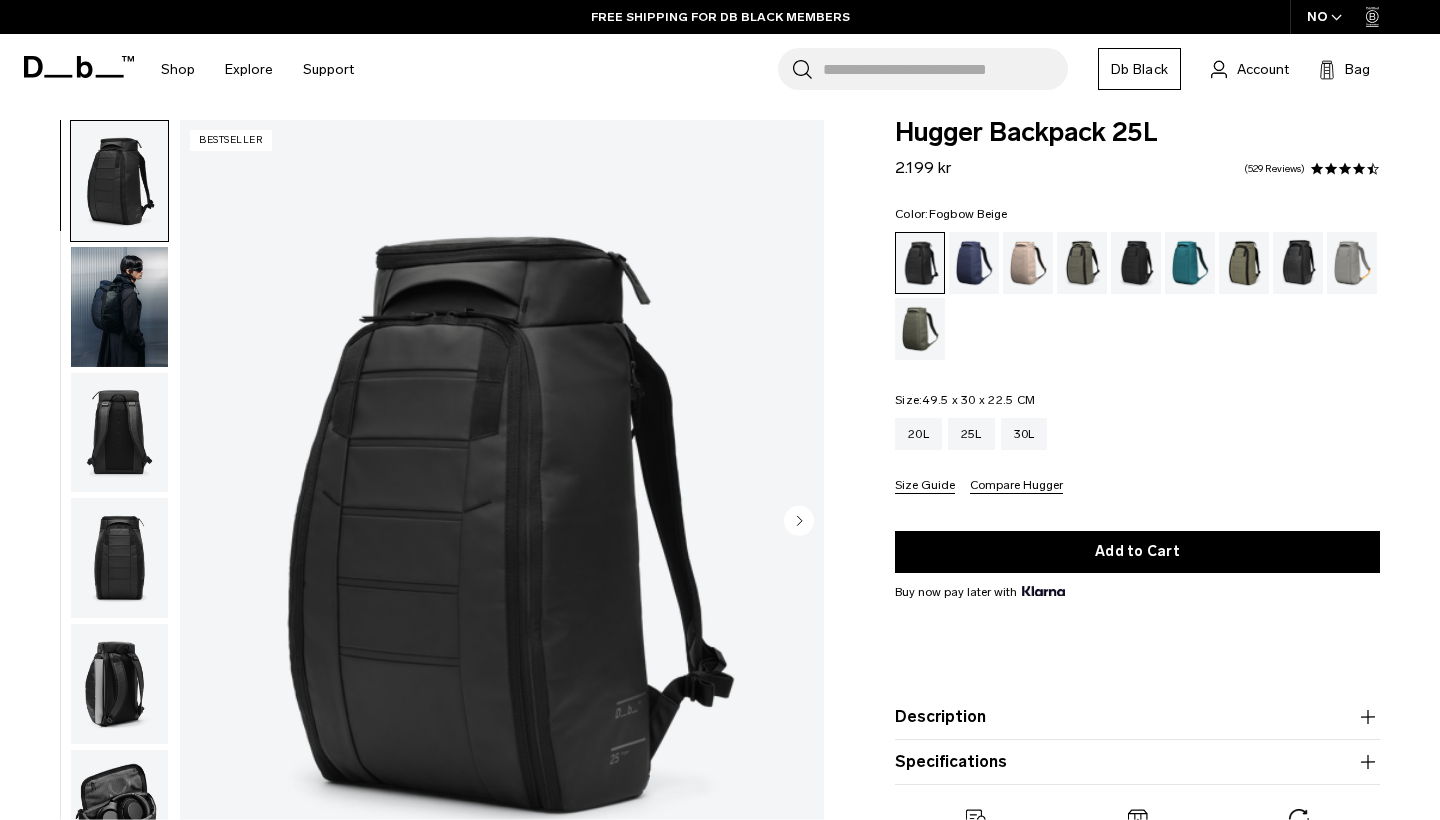click at bounding box center (1028, 263) 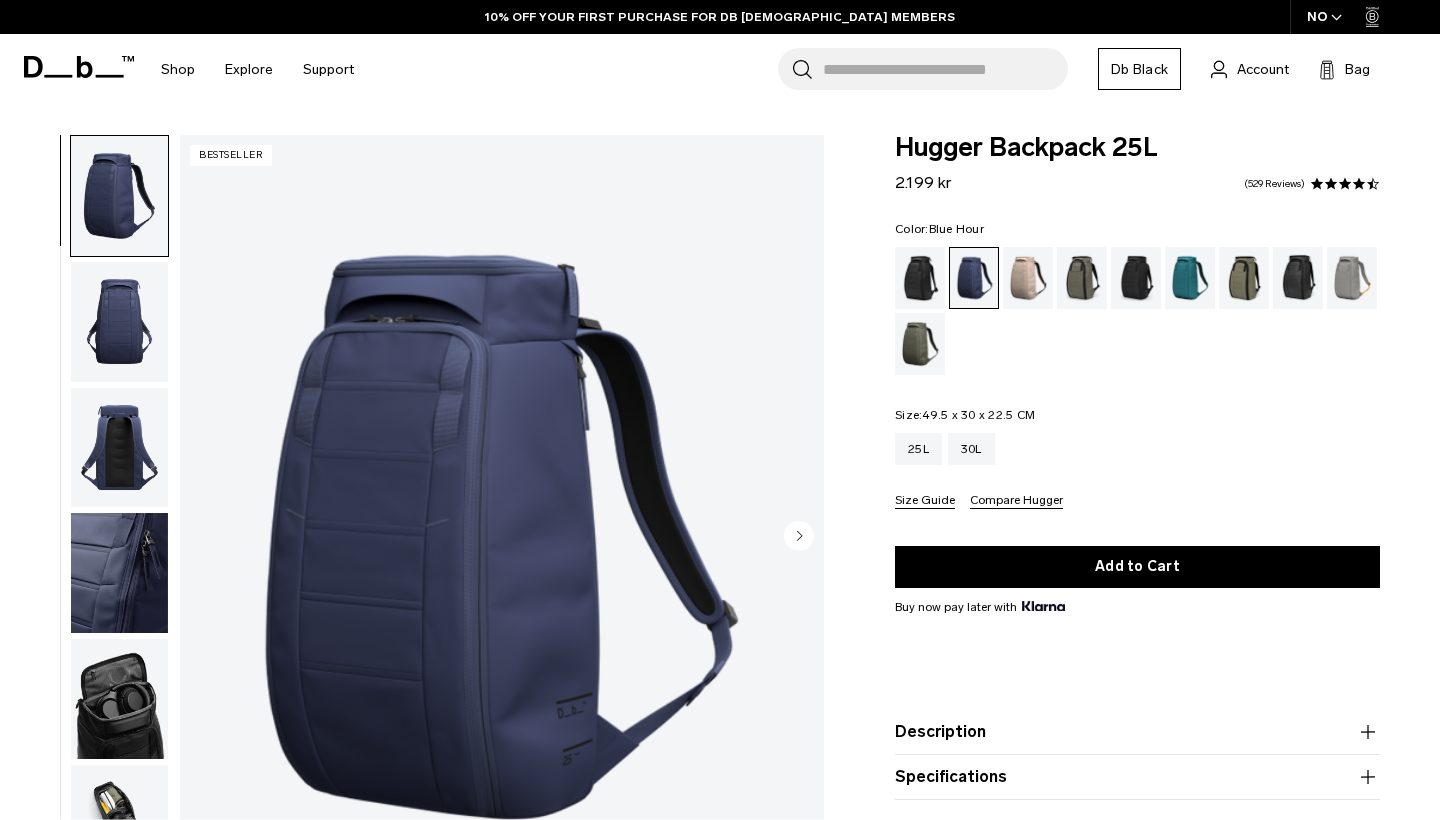 scroll, scrollTop: 0, scrollLeft: 0, axis: both 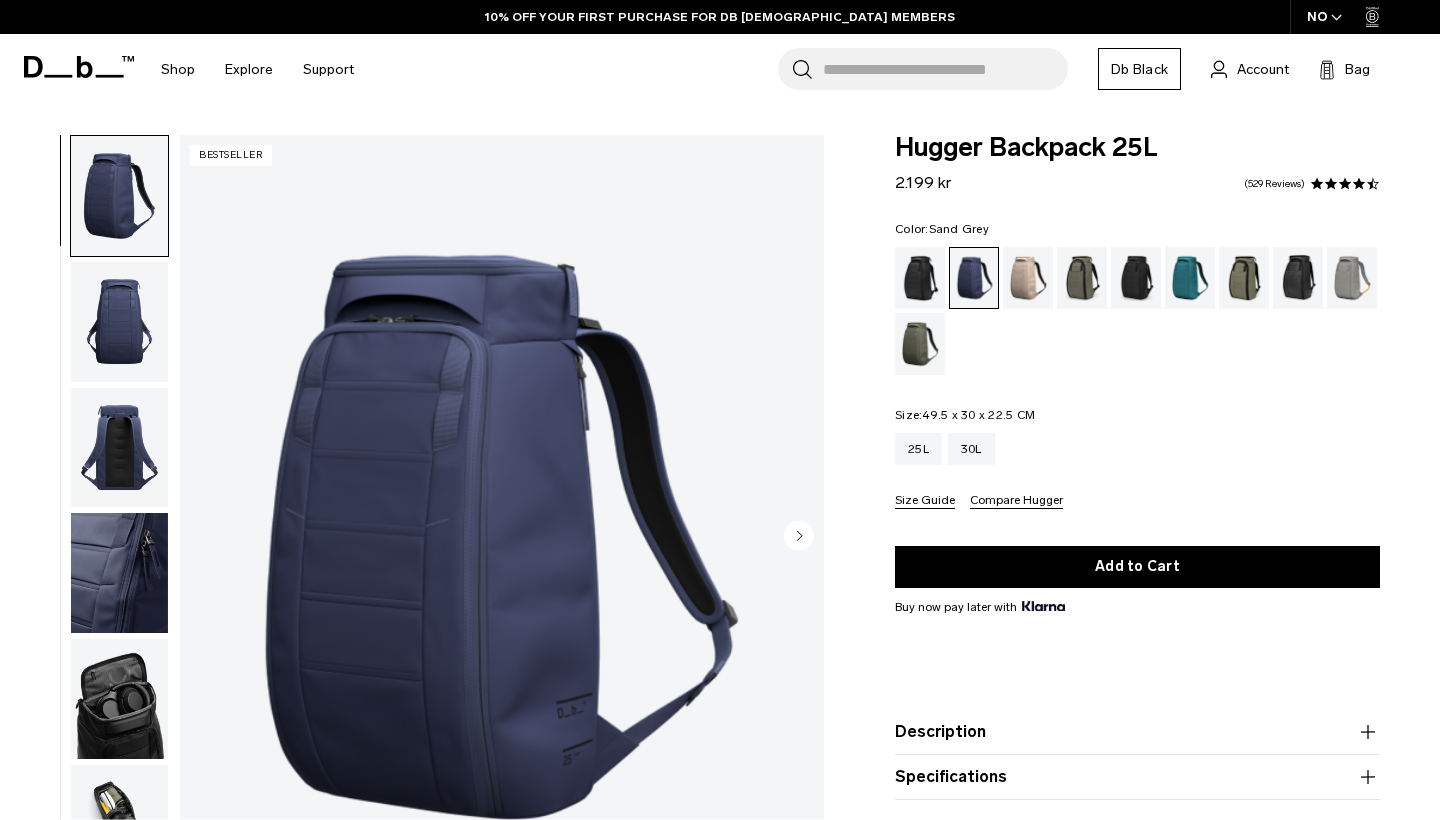 click at bounding box center [1352, 278] 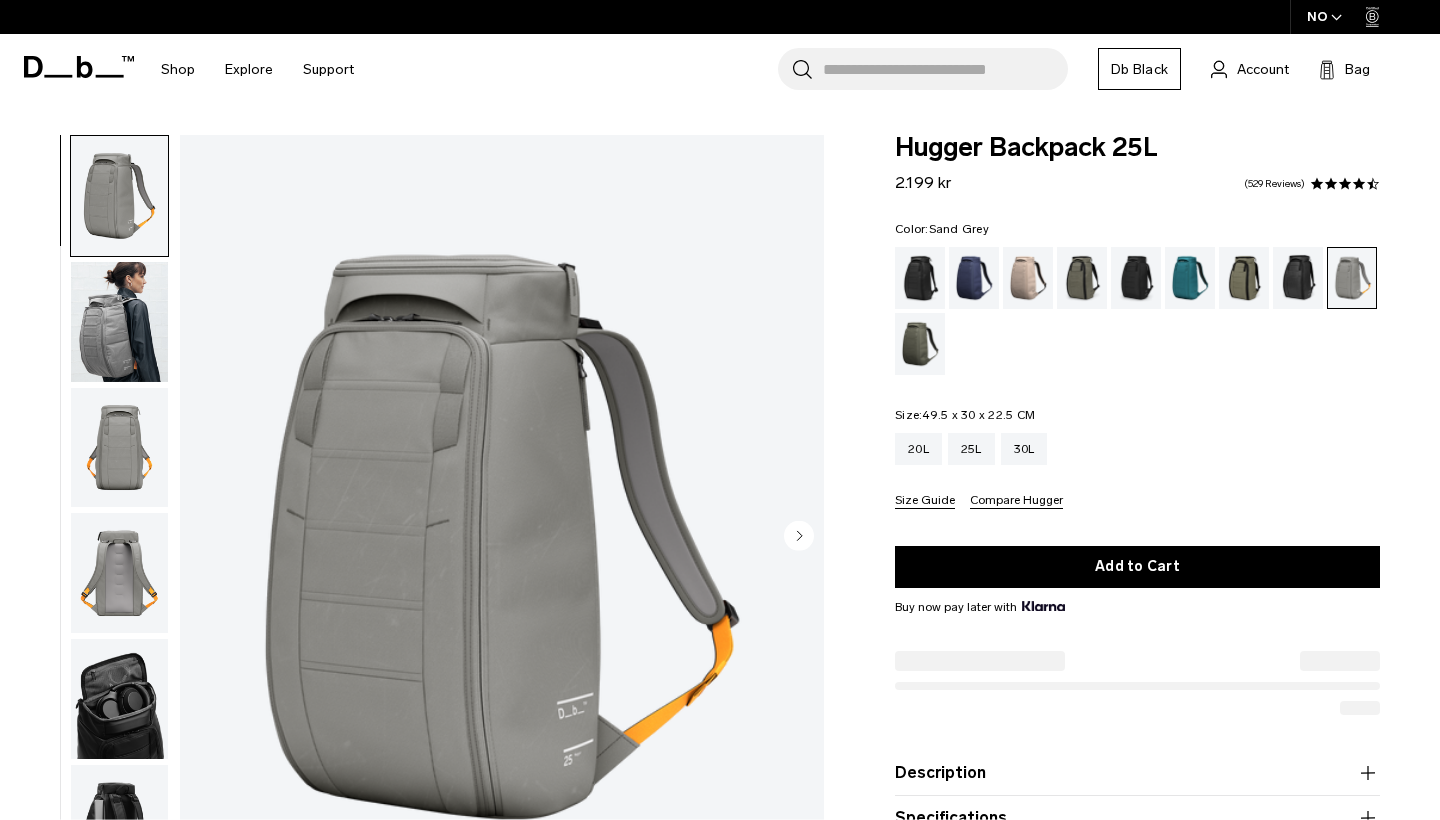 scroll, scrollTop: 0, scrollLeft: 0, axis: both 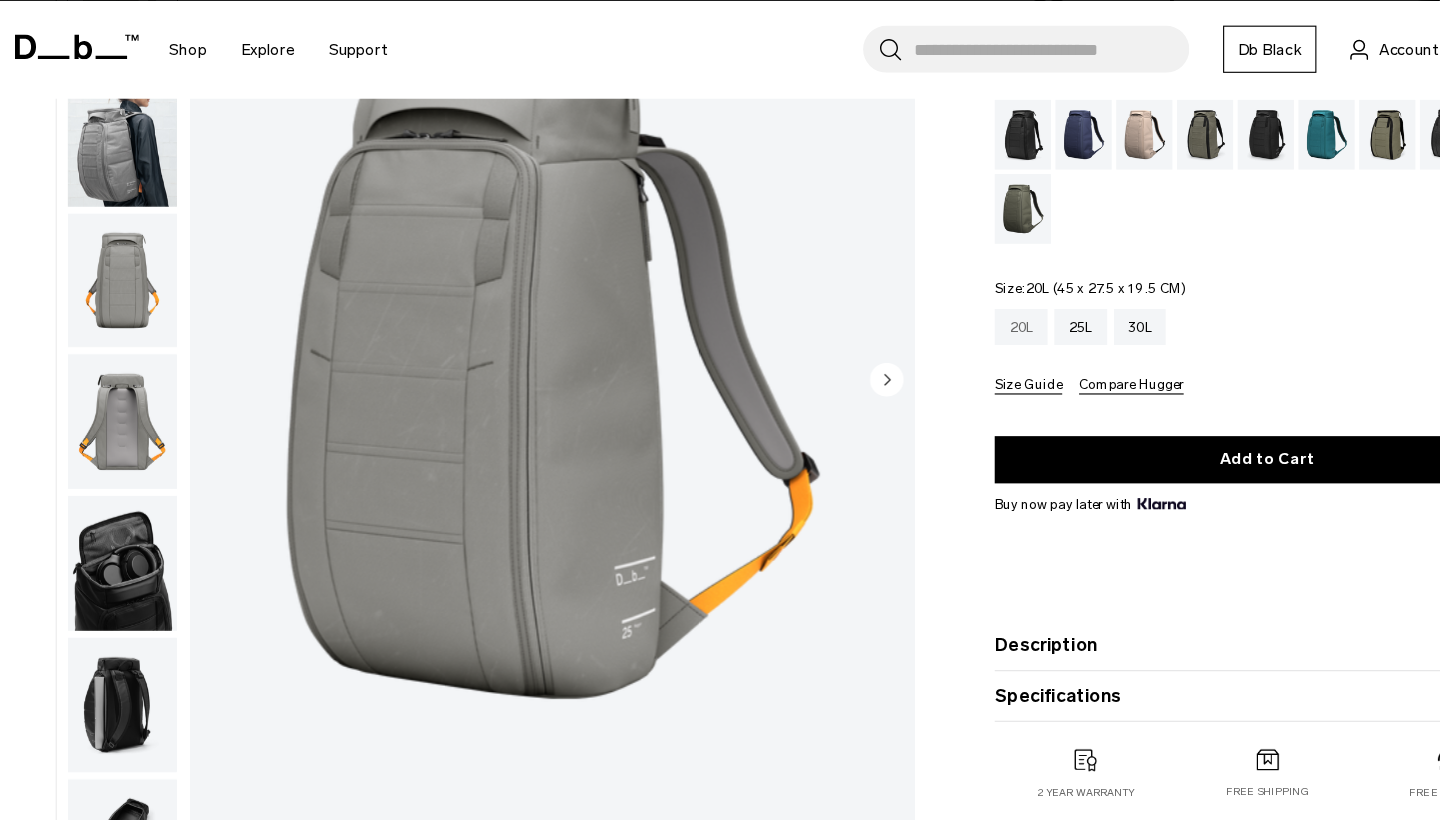 click on "20L" at bounding box center [918, 324] 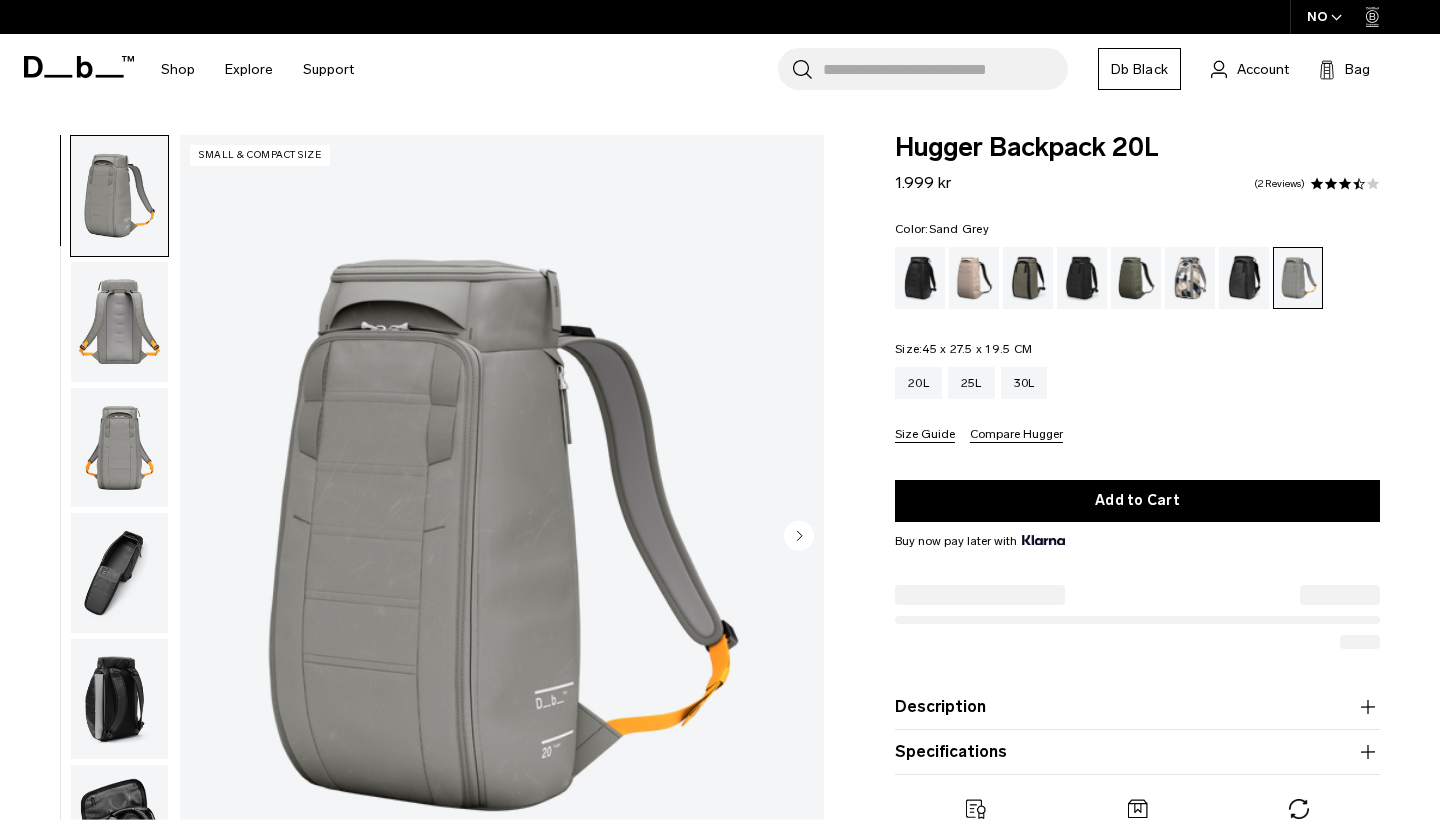 scroll, scrollTop: 0, scrollLeft: 0, axis: both 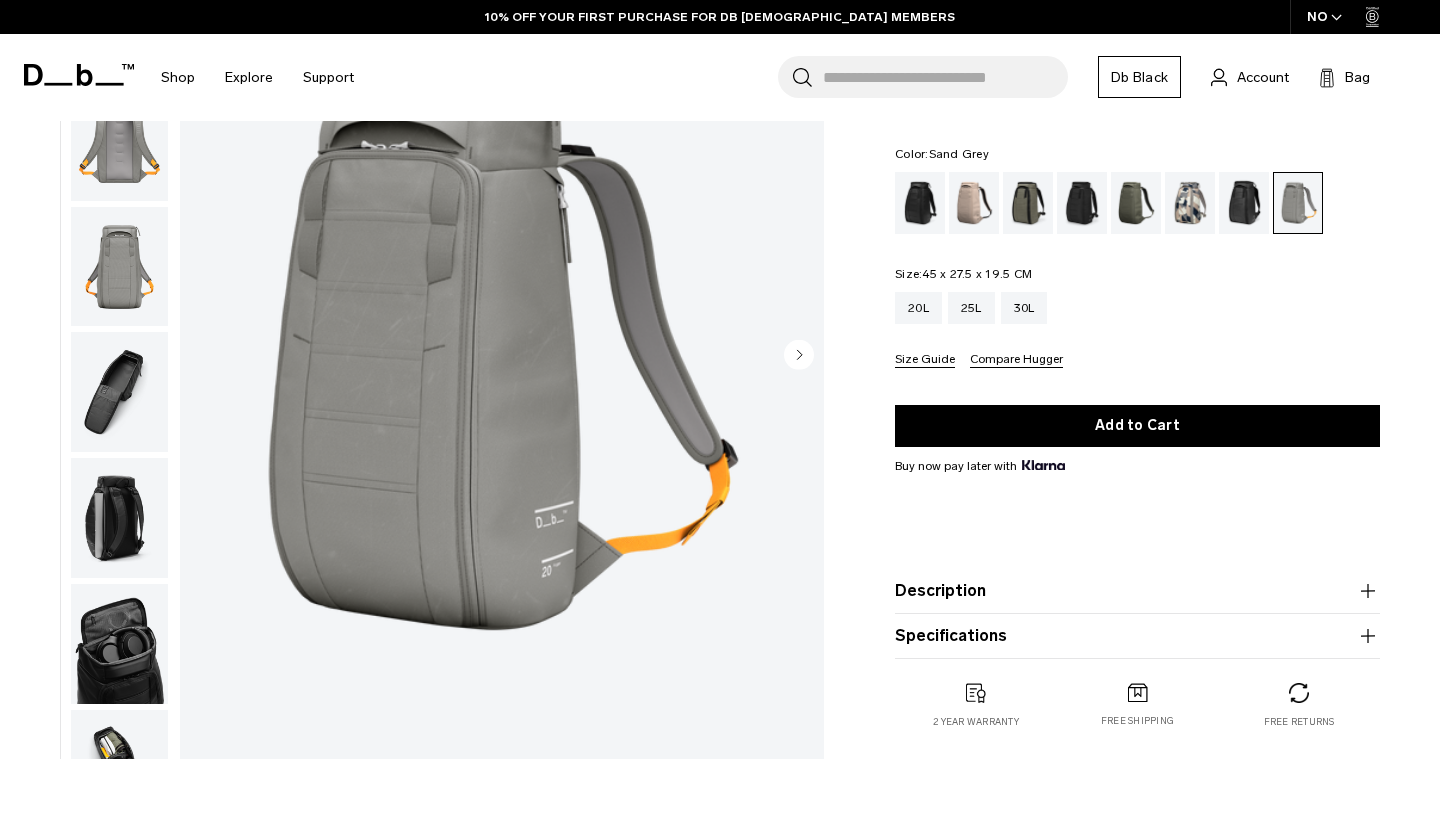 click at bounding box center [119, 392] 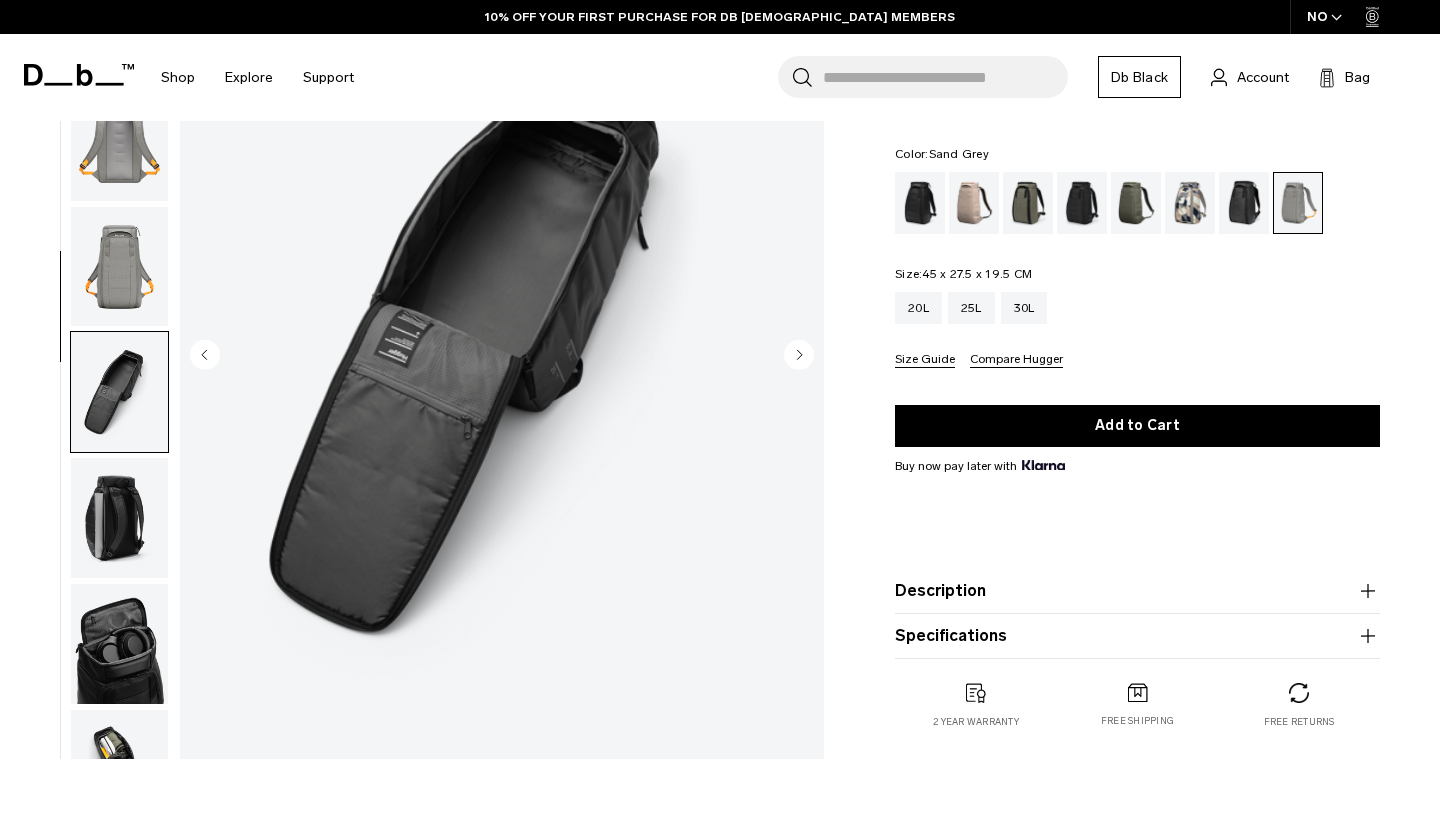 scroll, scrollTop: 209, scrollLeft: 0, axis: vertical 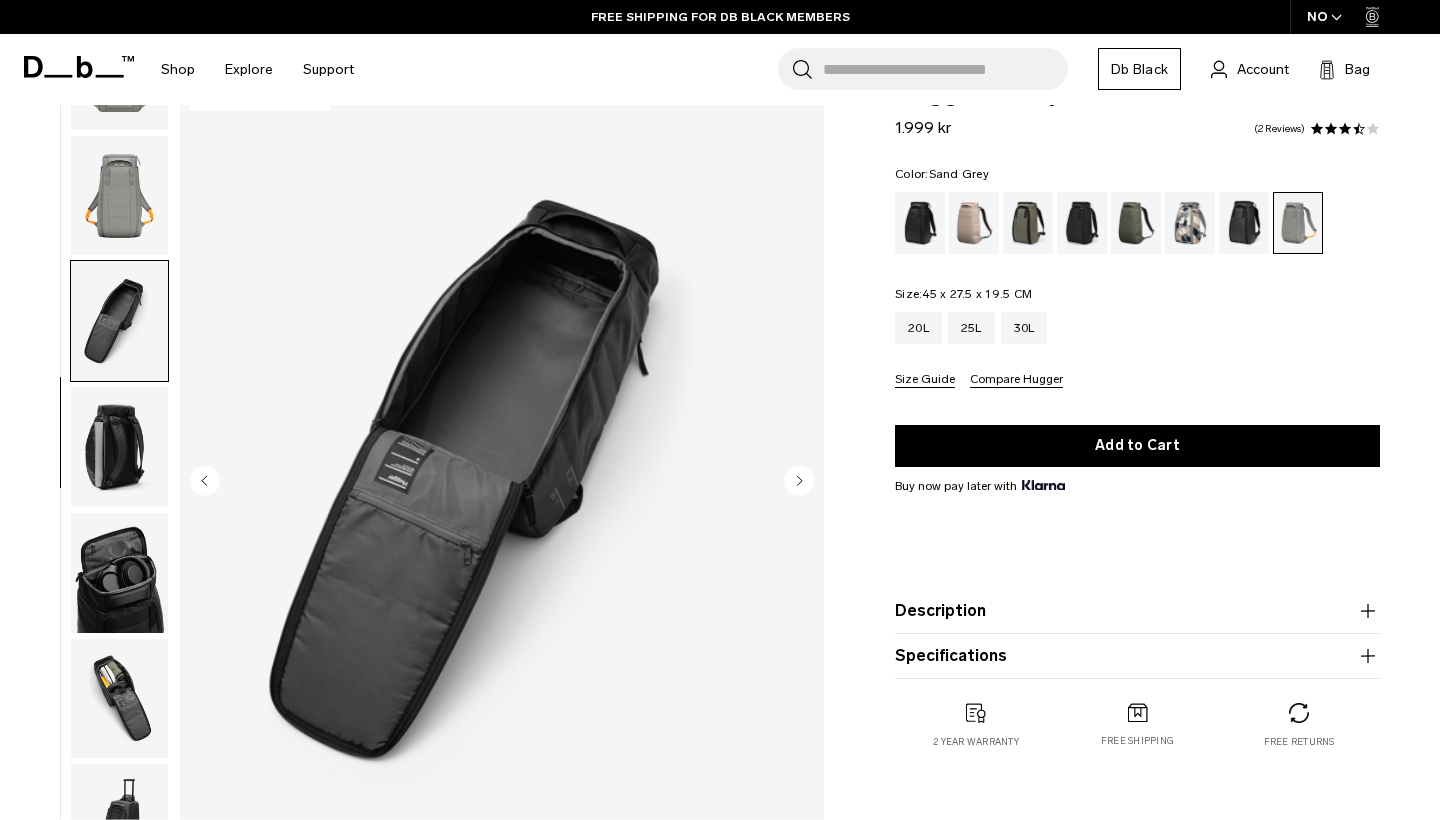 click at bounding box center (119, 573) 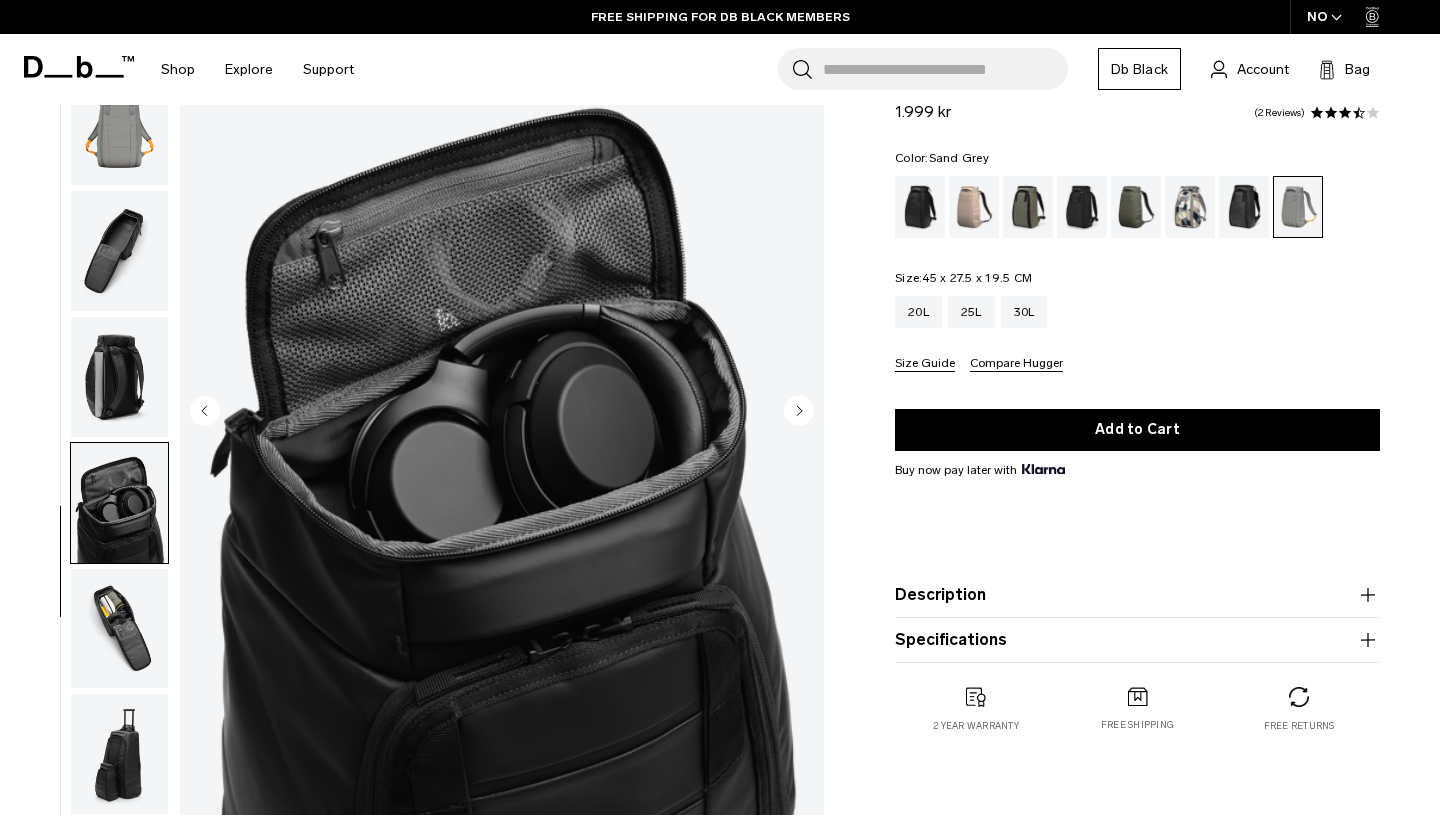 scroll, scrollTop: 126, scrollLeft: 0, axis: vertical 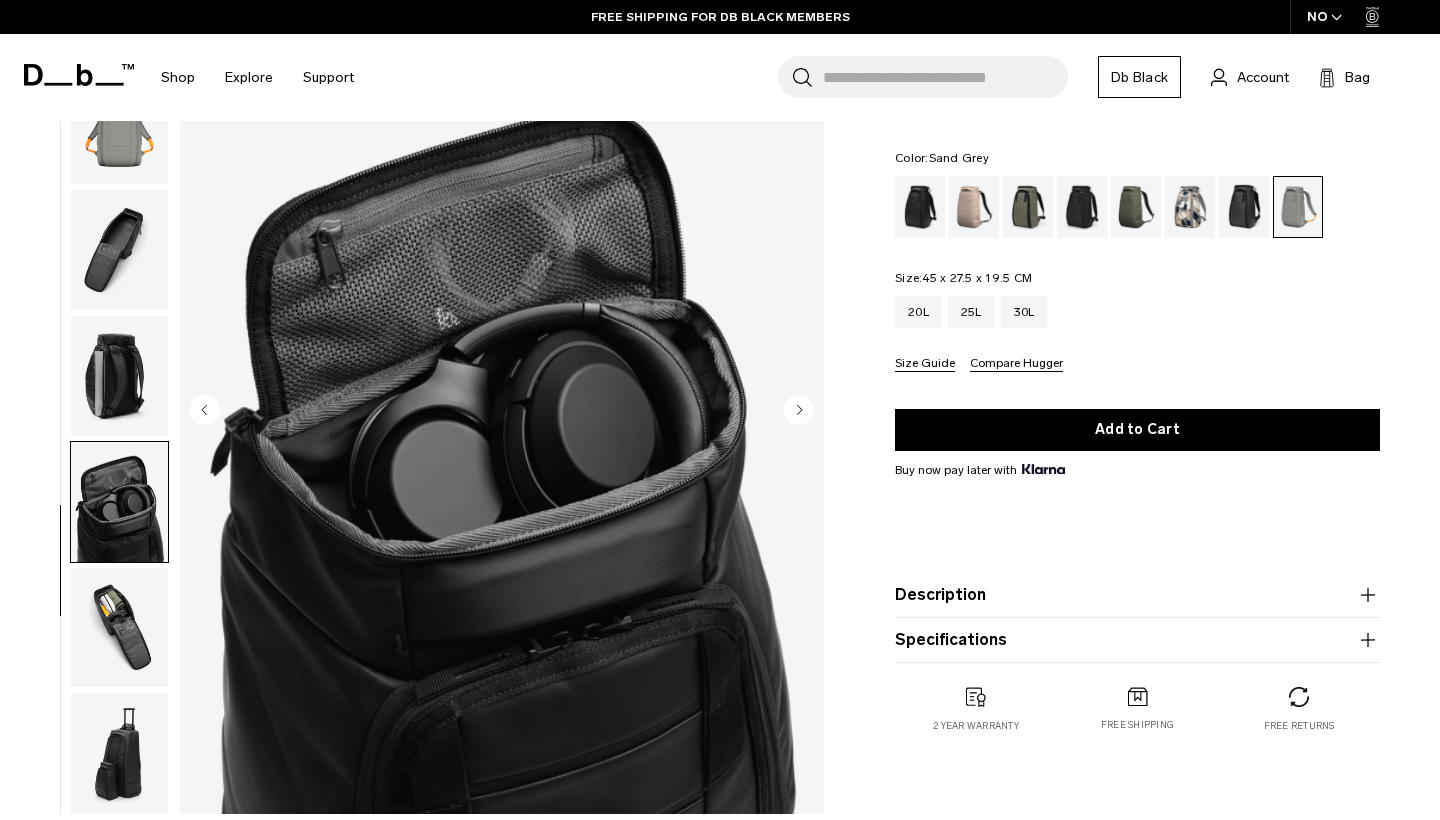 click at bounding box center [119, 628] 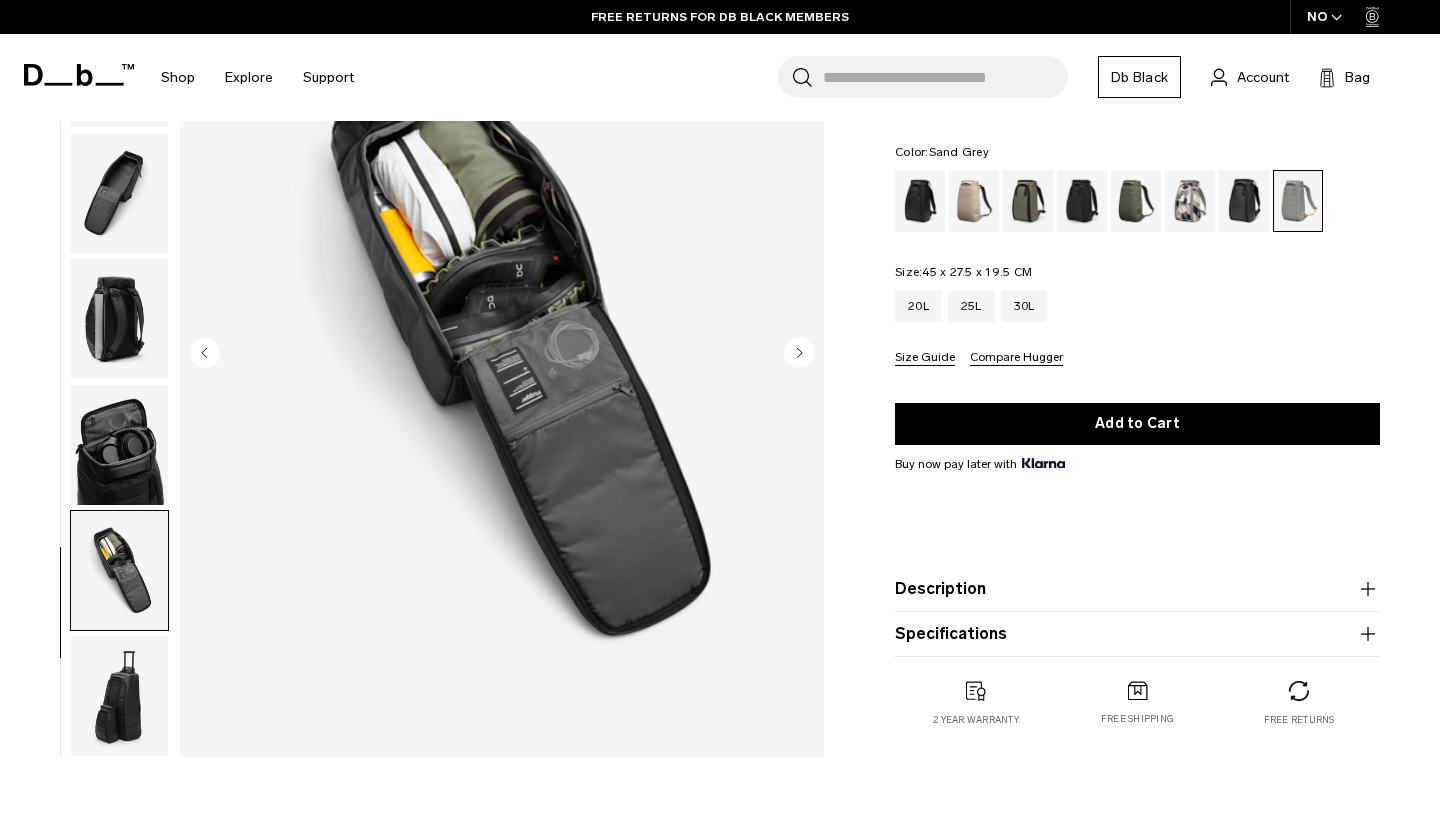 scroll, scrollTop: 190, scrollLeft: 0, axis: vertical 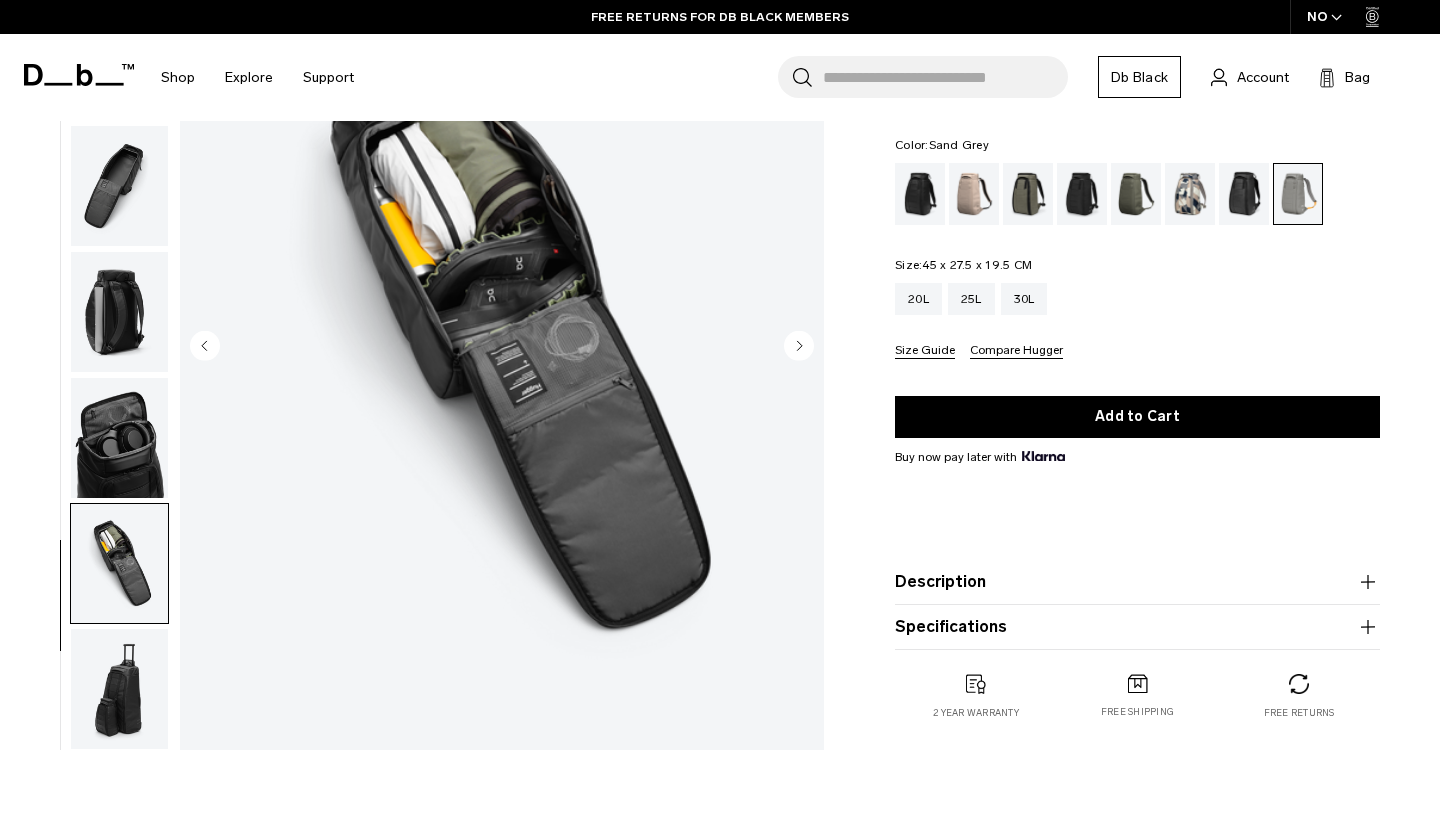 click at bounding box center [119, 689] 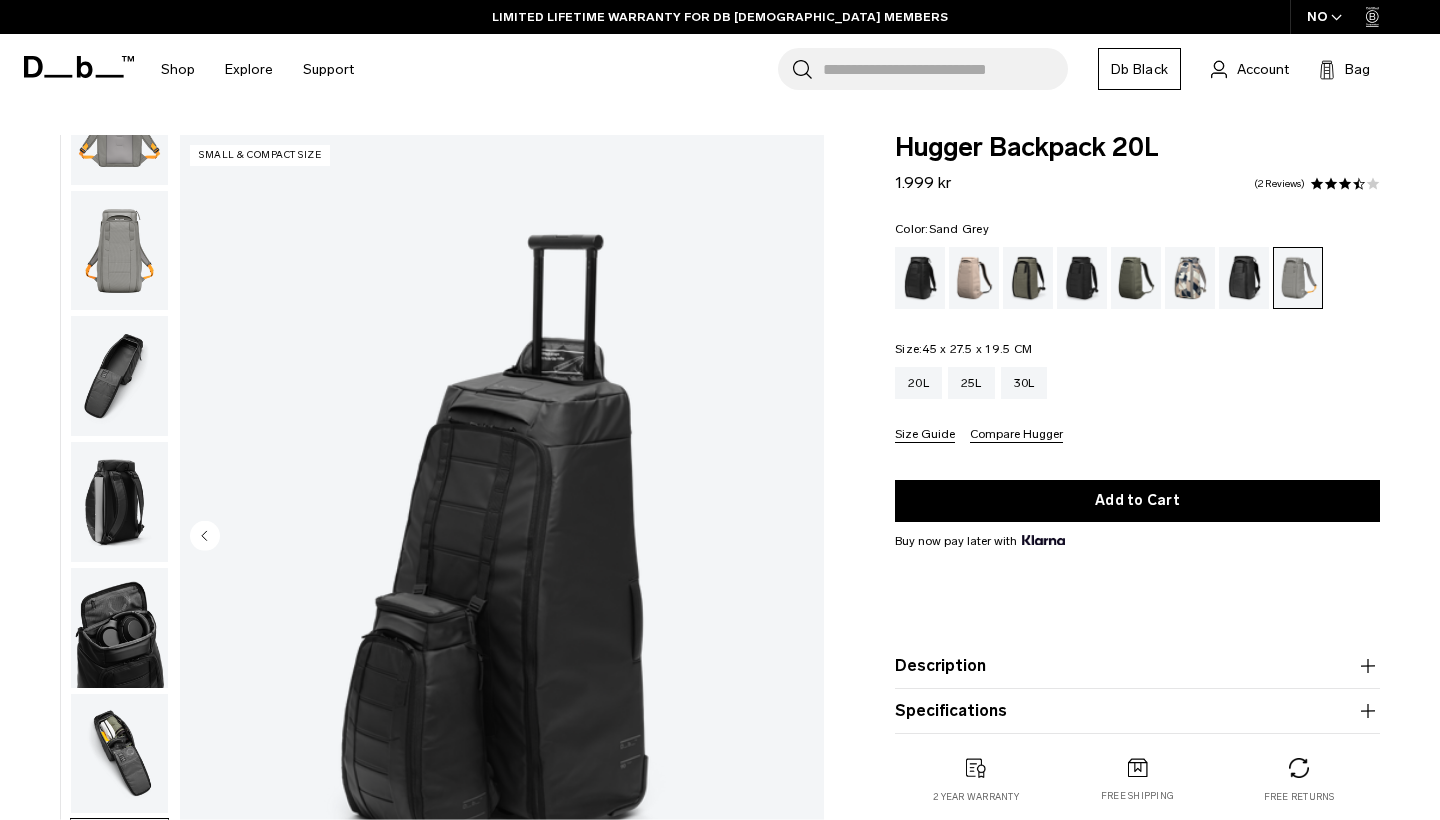 scroll, scrollTop: 0, scrollLeft: 0, axis: both 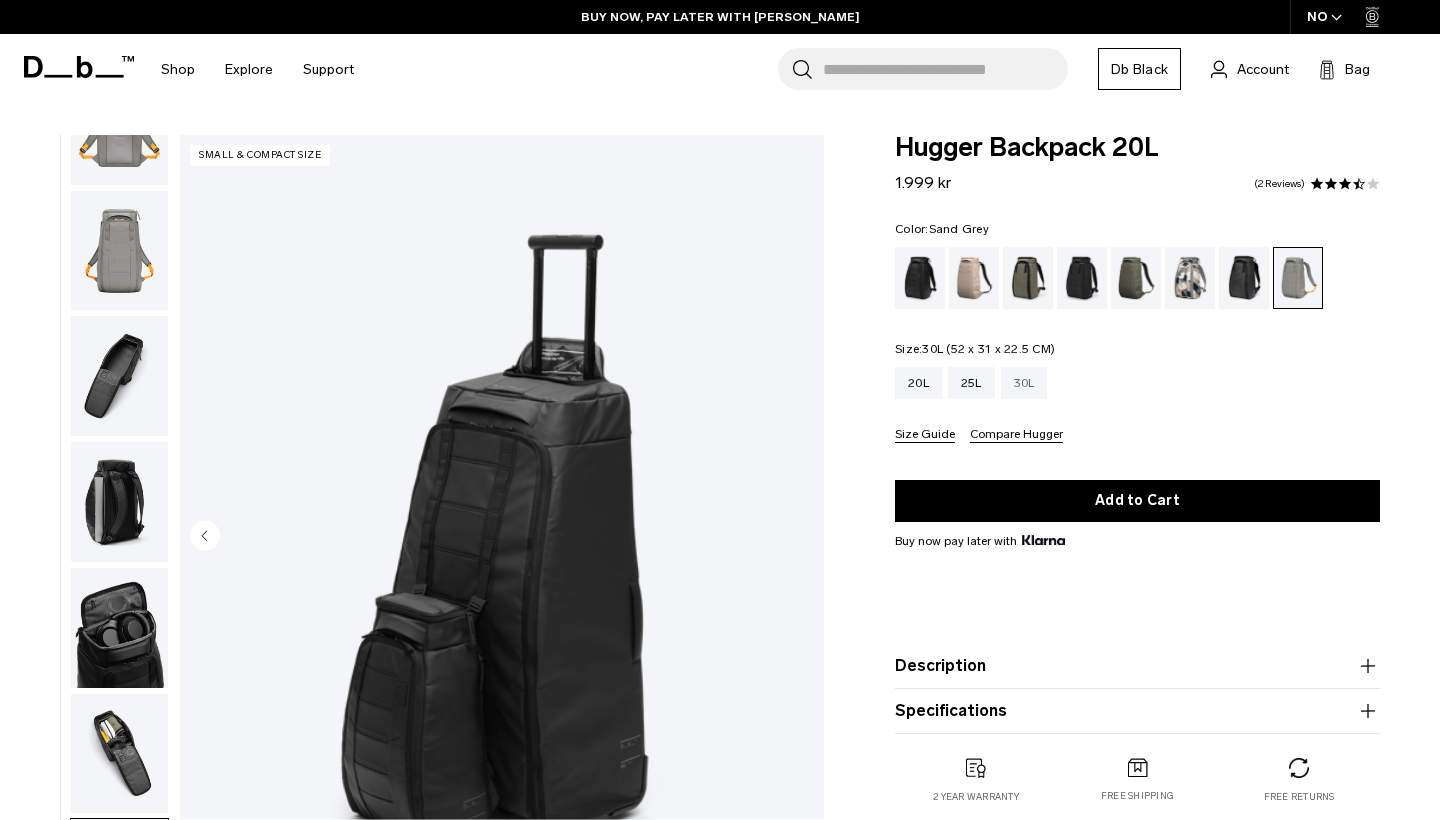 click on "30L" at bounding box center [1024, 383] 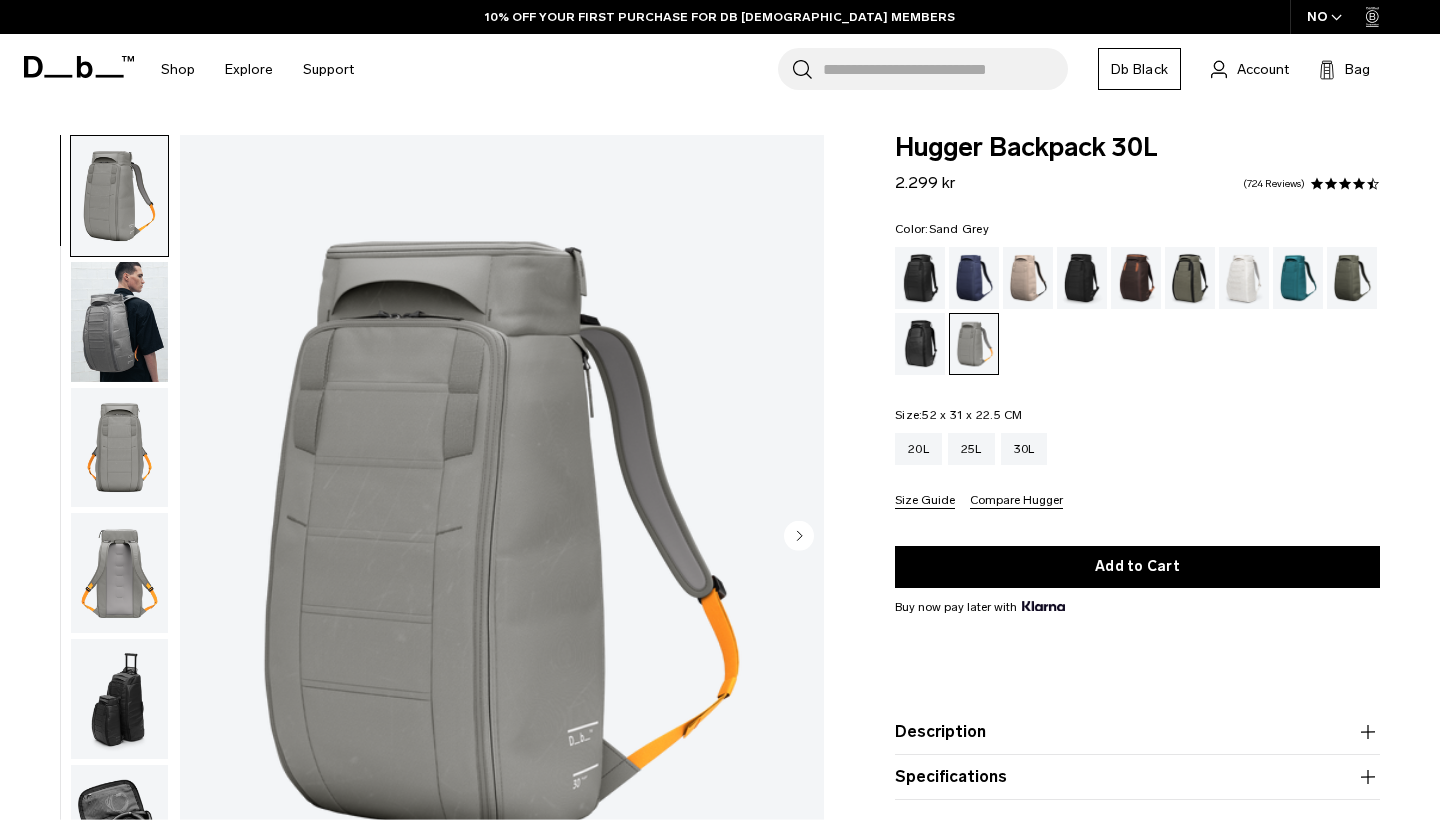 scroll, scrollTop: 0, scrollLeft: 0, axis: both 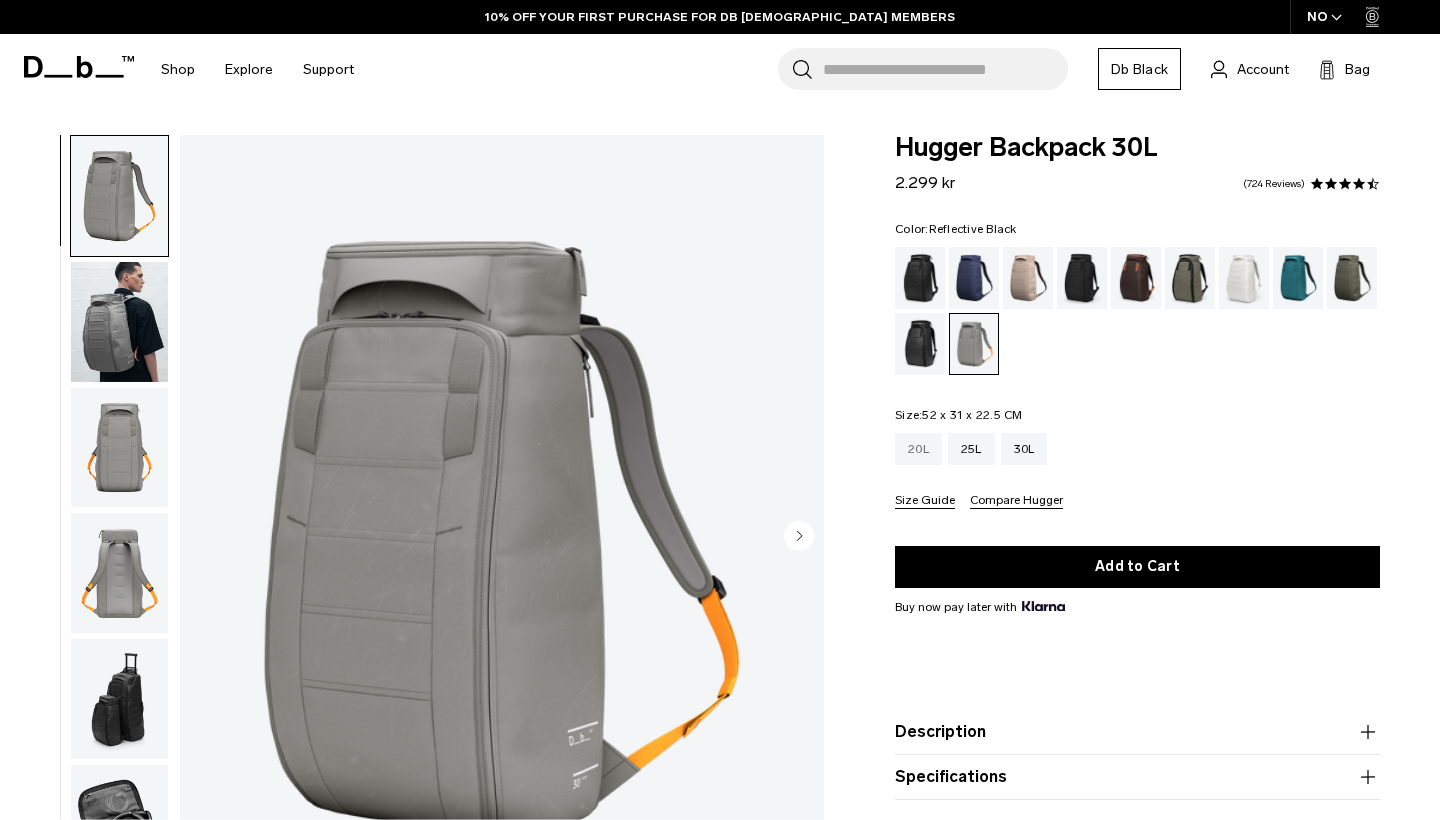 click on "20L" at bounding box center [918, 449] 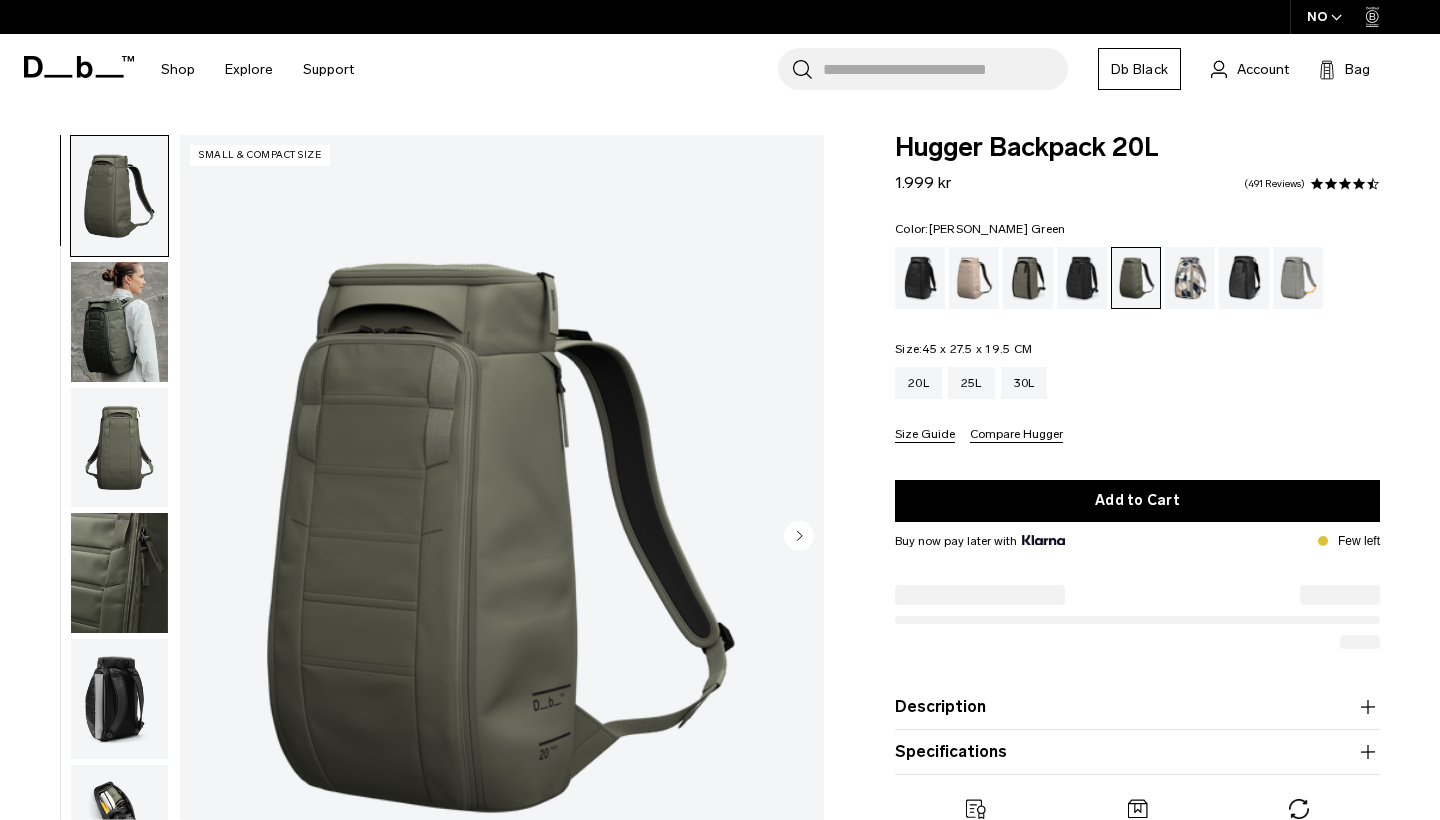 scroll, scrollTop: 0, scrollLeft: 0, axis: both 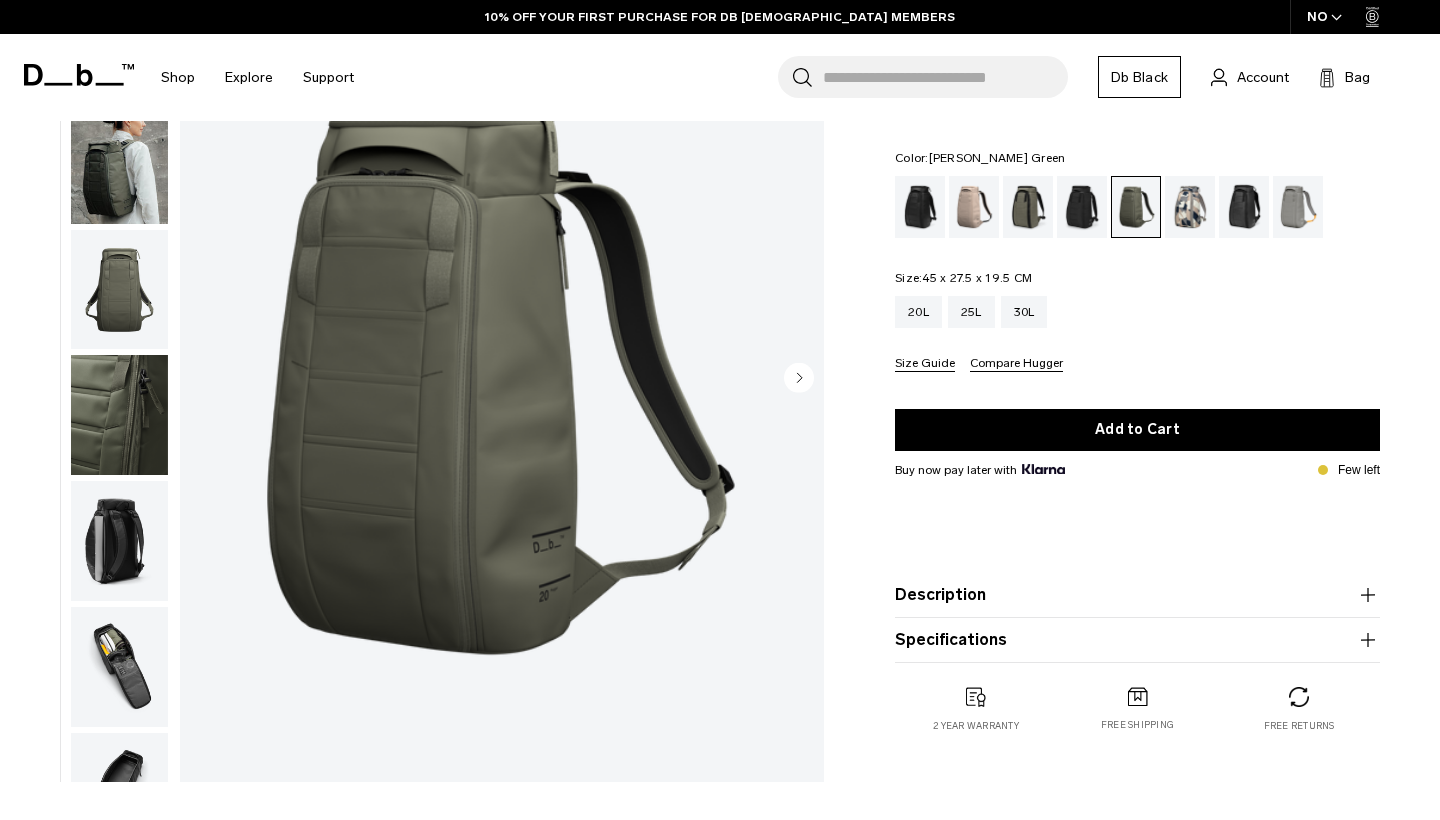 click 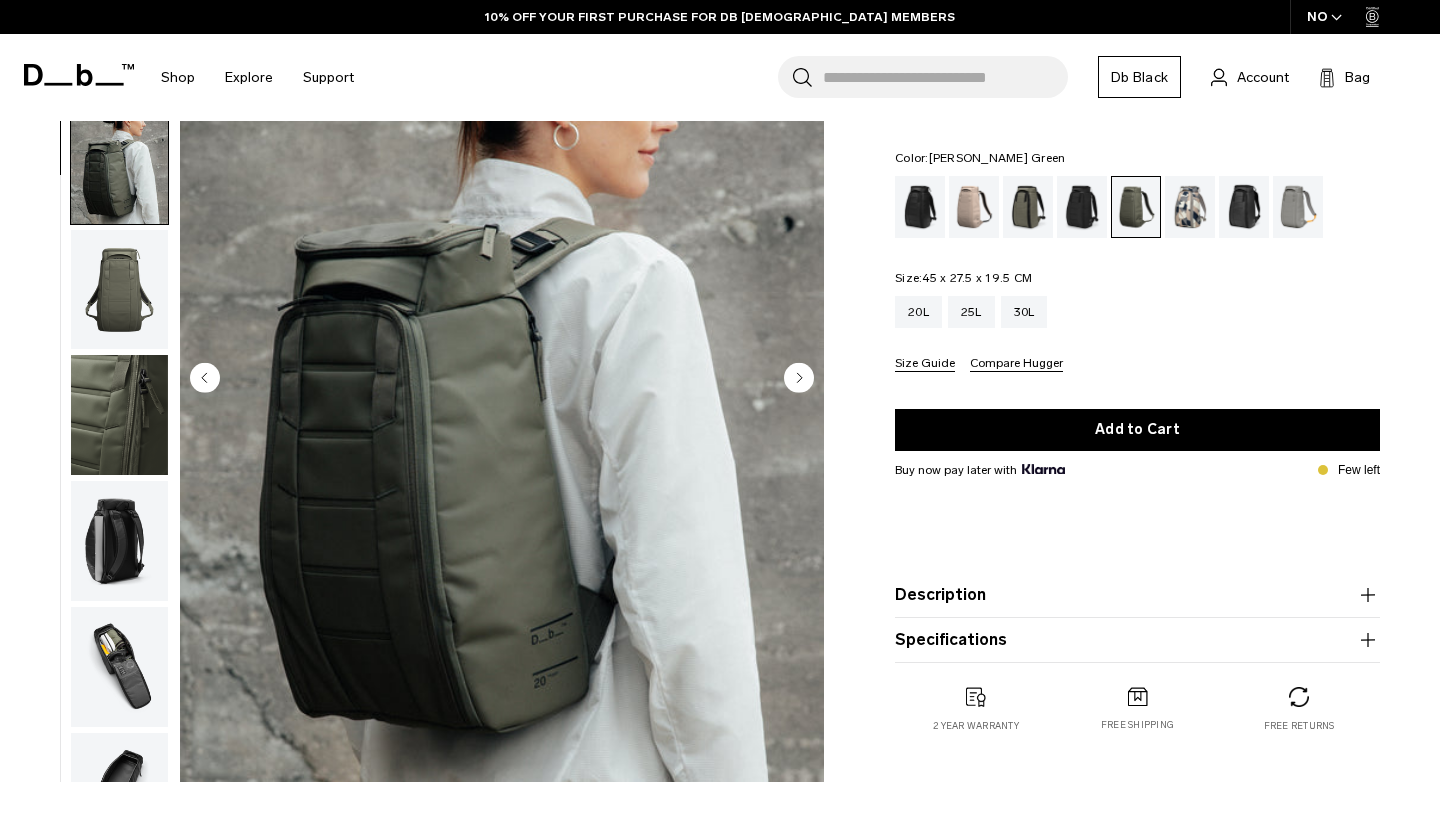 scroll, scrollTop: 127, scrollLeft: 0, axis: vertical 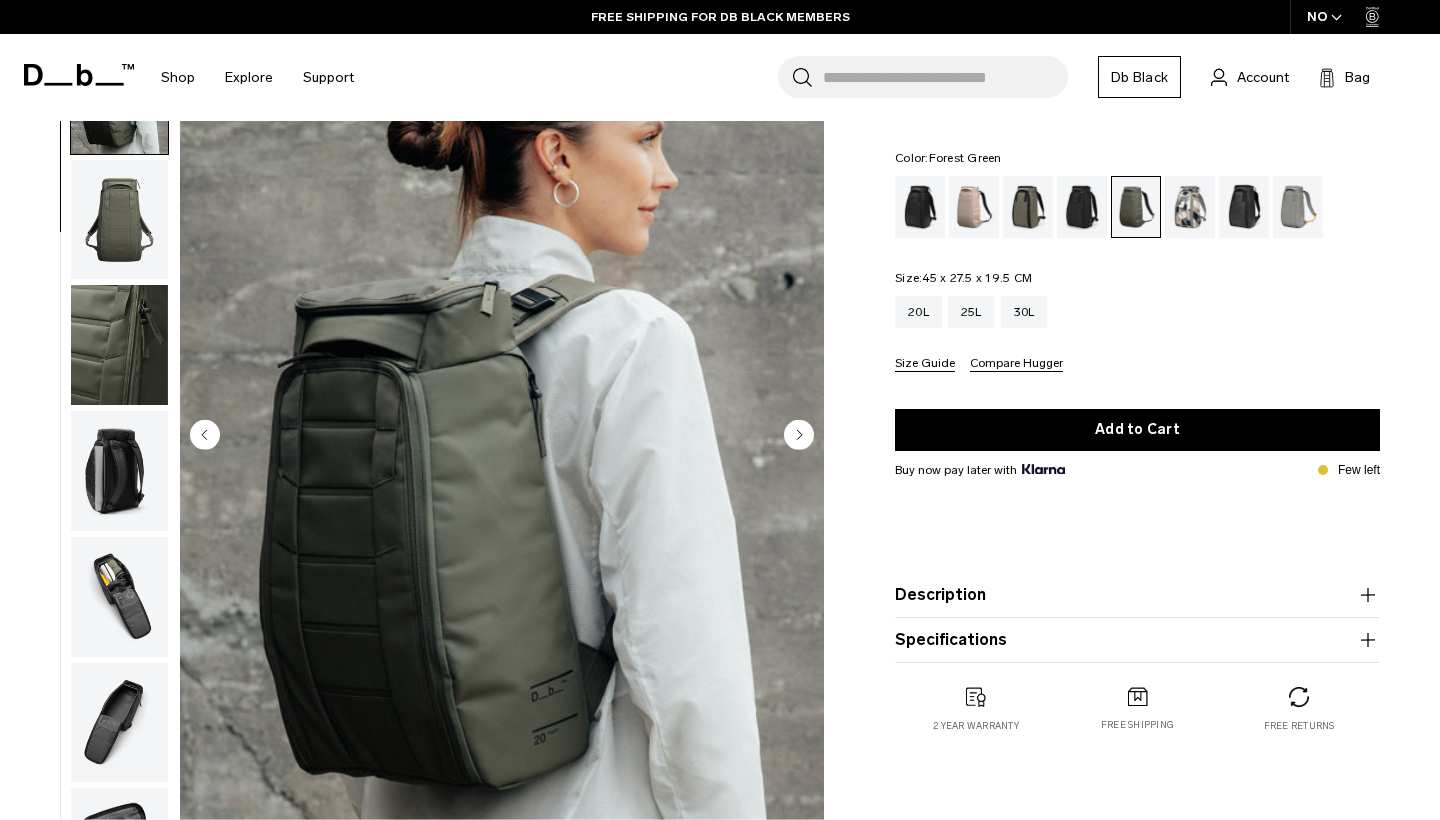 click at bounding box center (1028, 207) 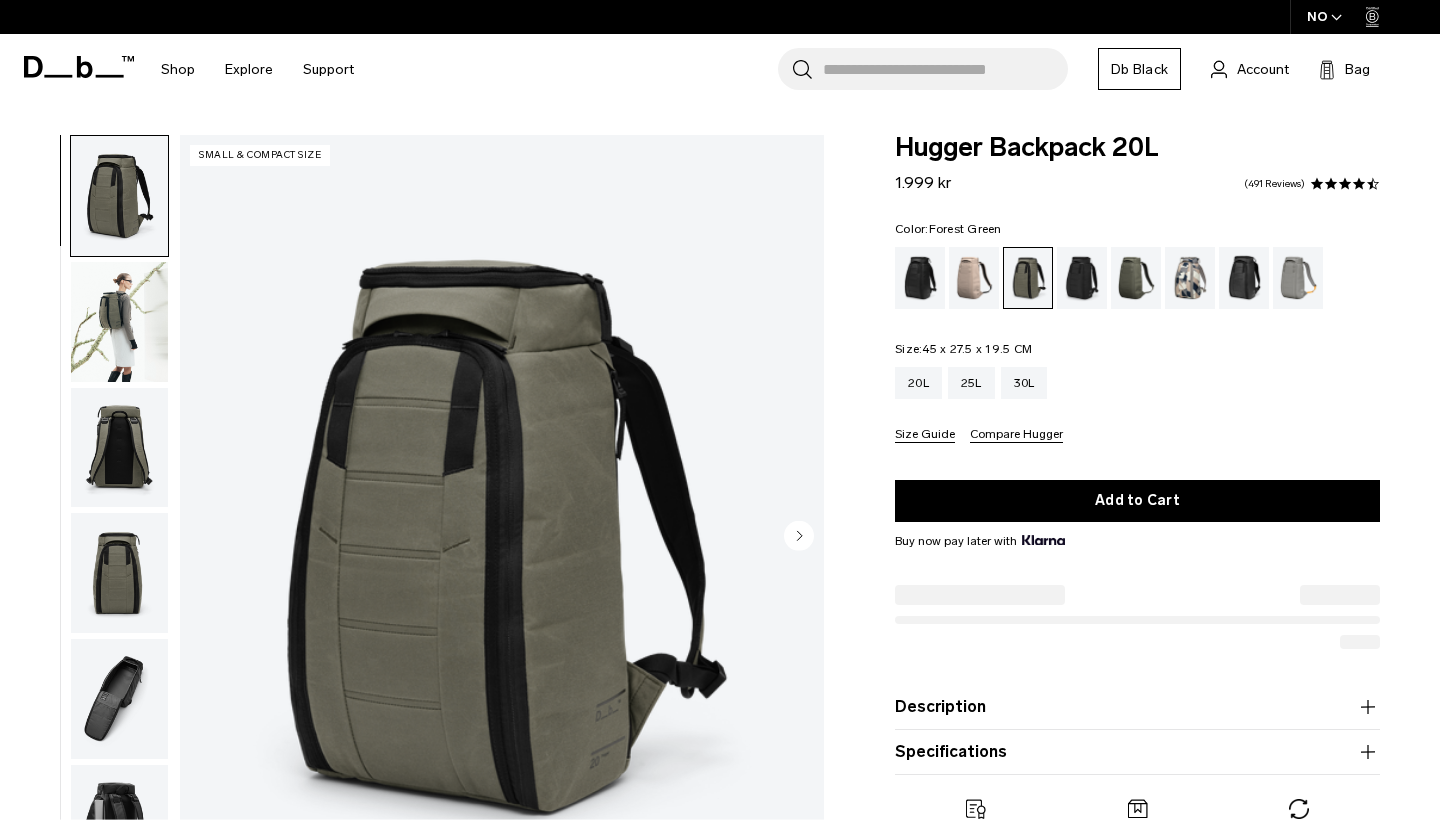 scroll, scrollTop: 0, scrollLeft: 0, axis: both 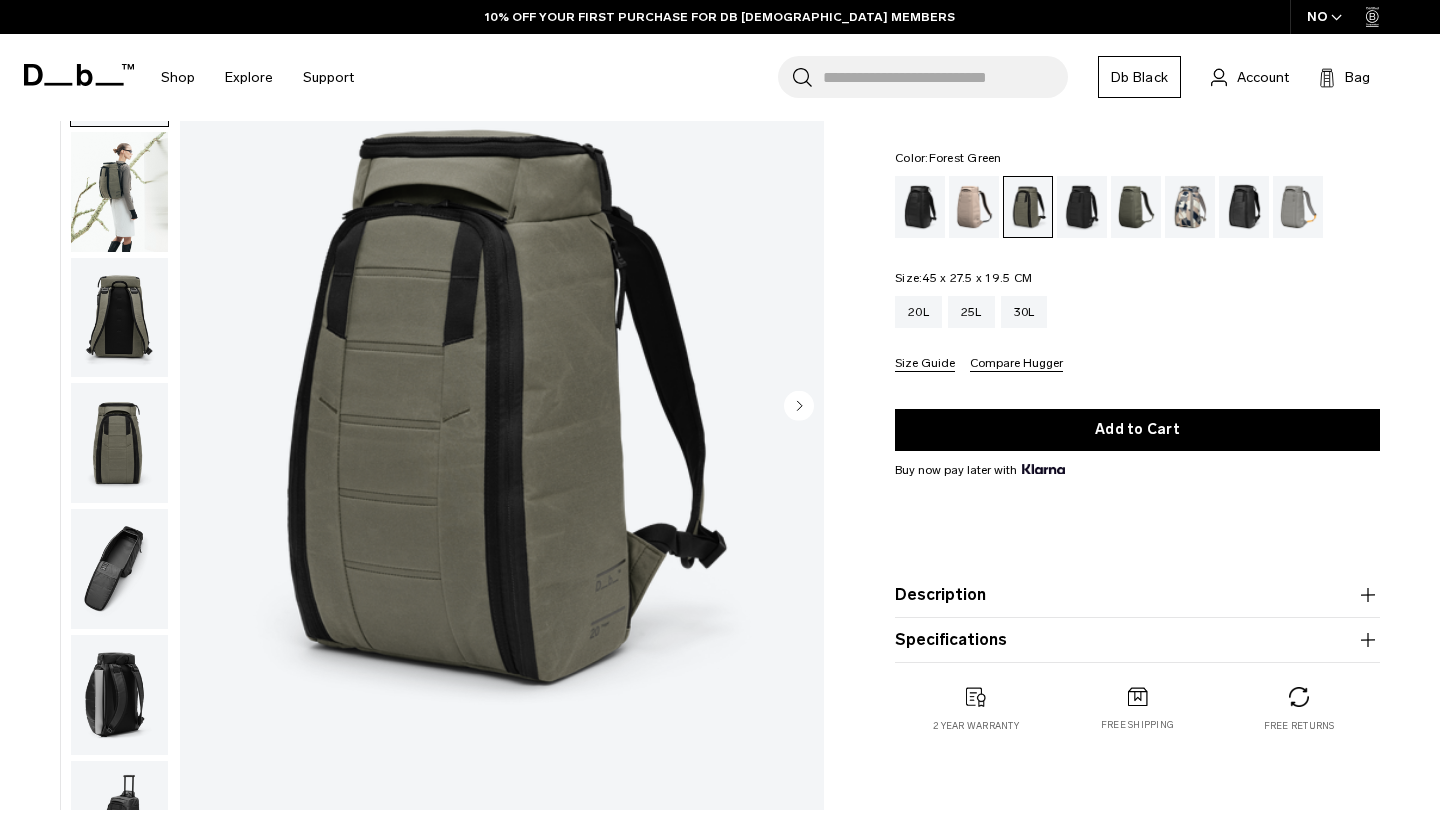 click 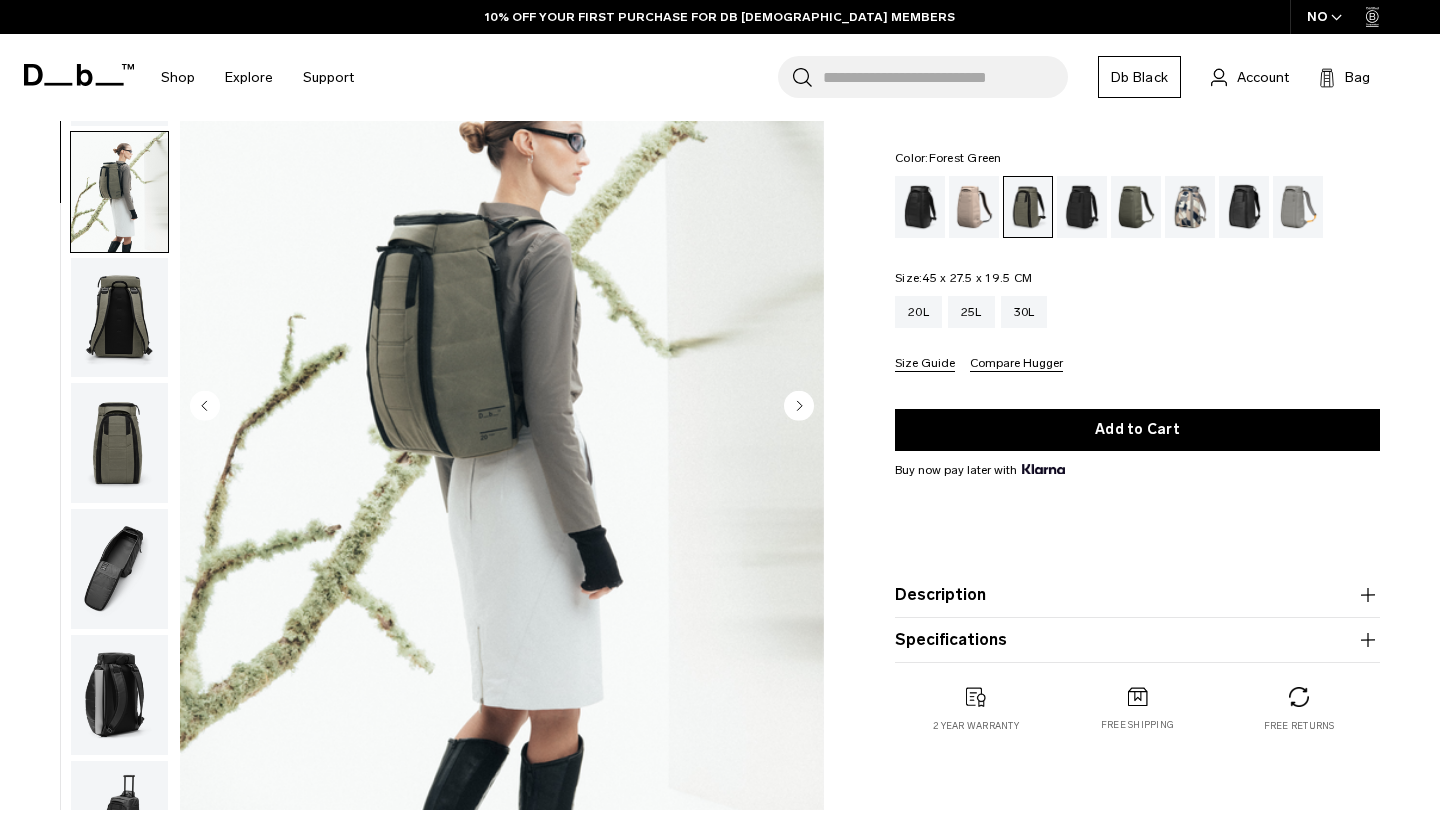 scroll, scrollTop: 127, scrollLeft: 0, axis: vertical 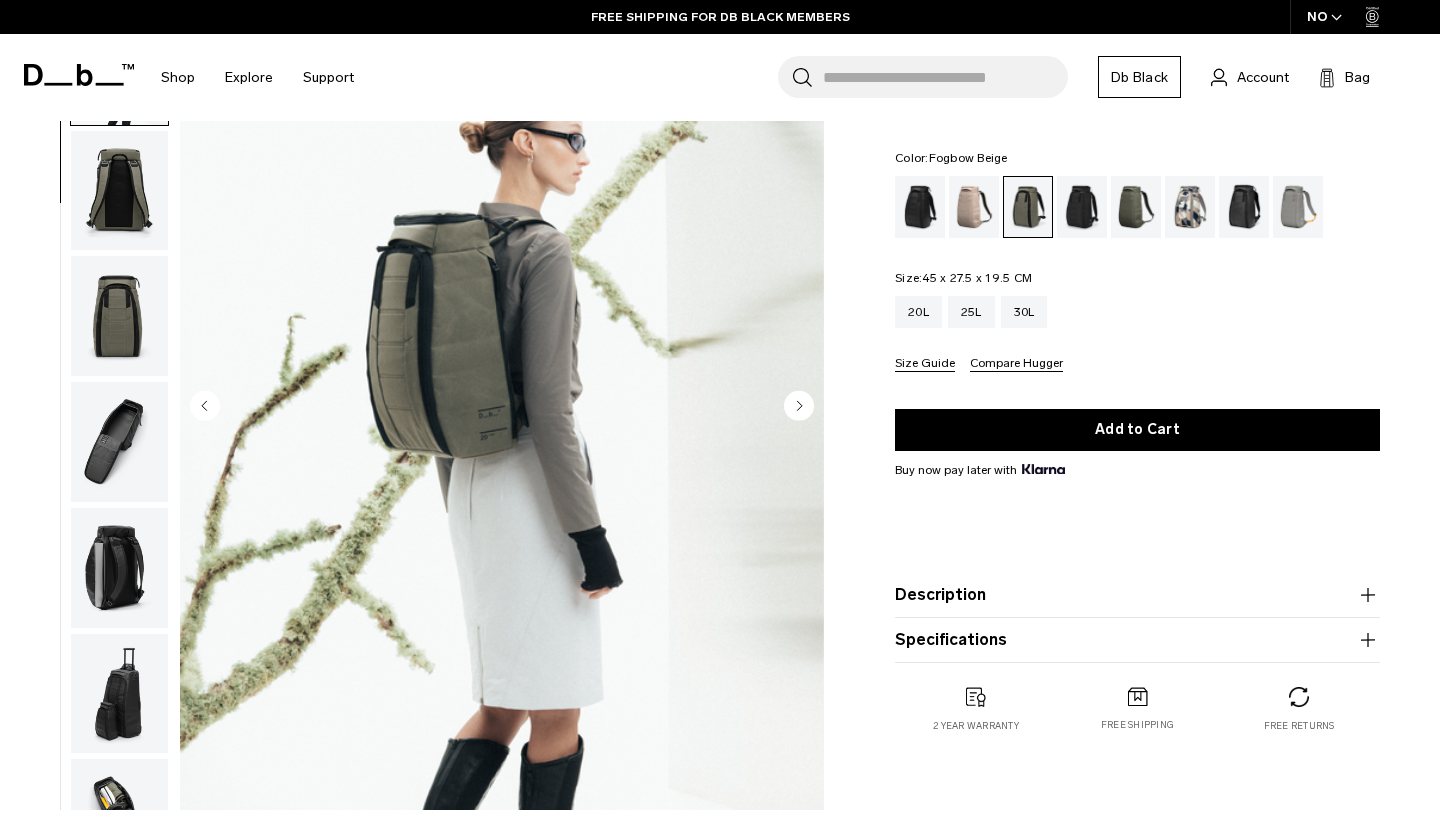 click at bounding box center (974, 207) 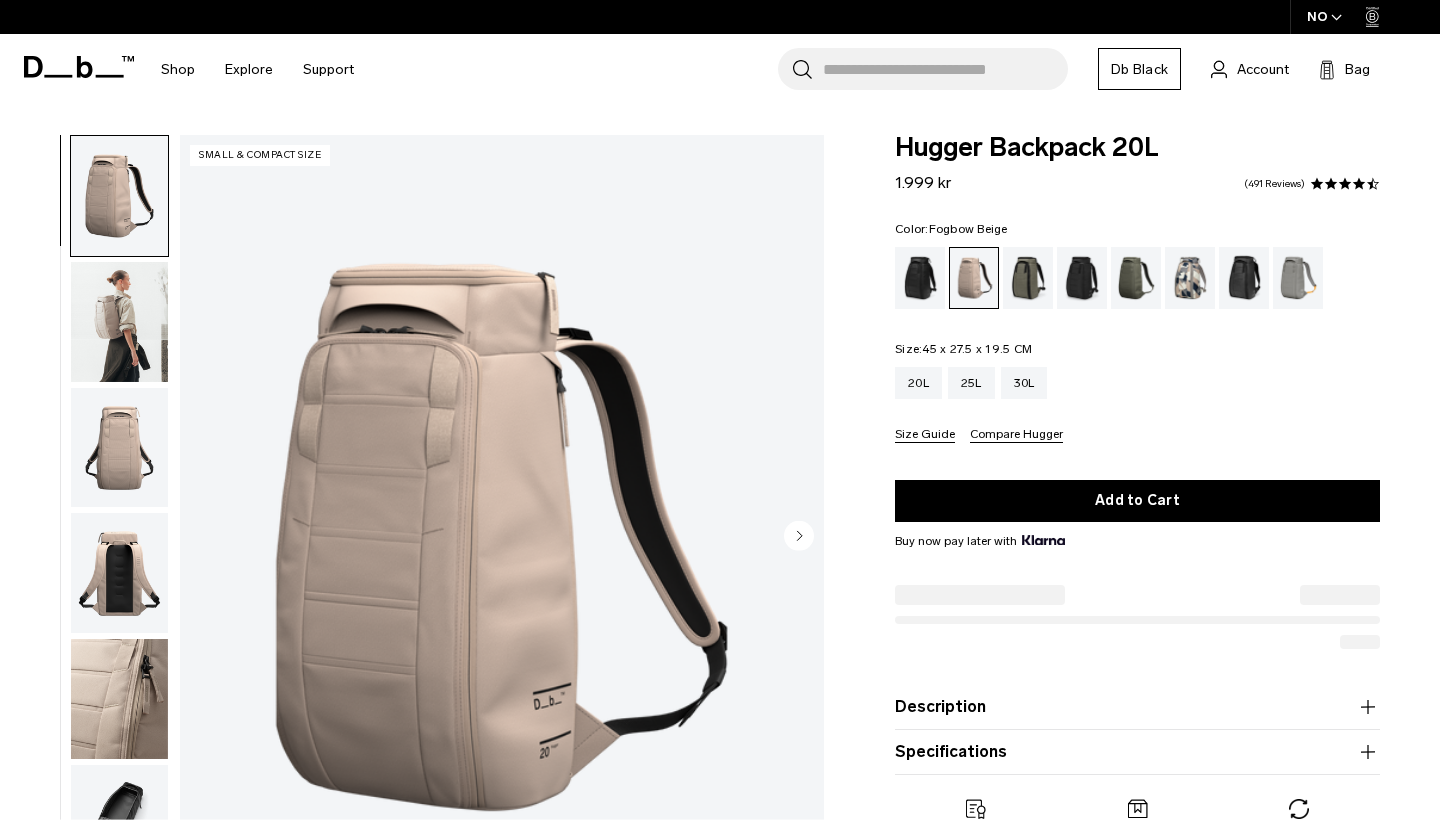 scroll, scrollTop: 0, scrollLeft: 0, axis: both 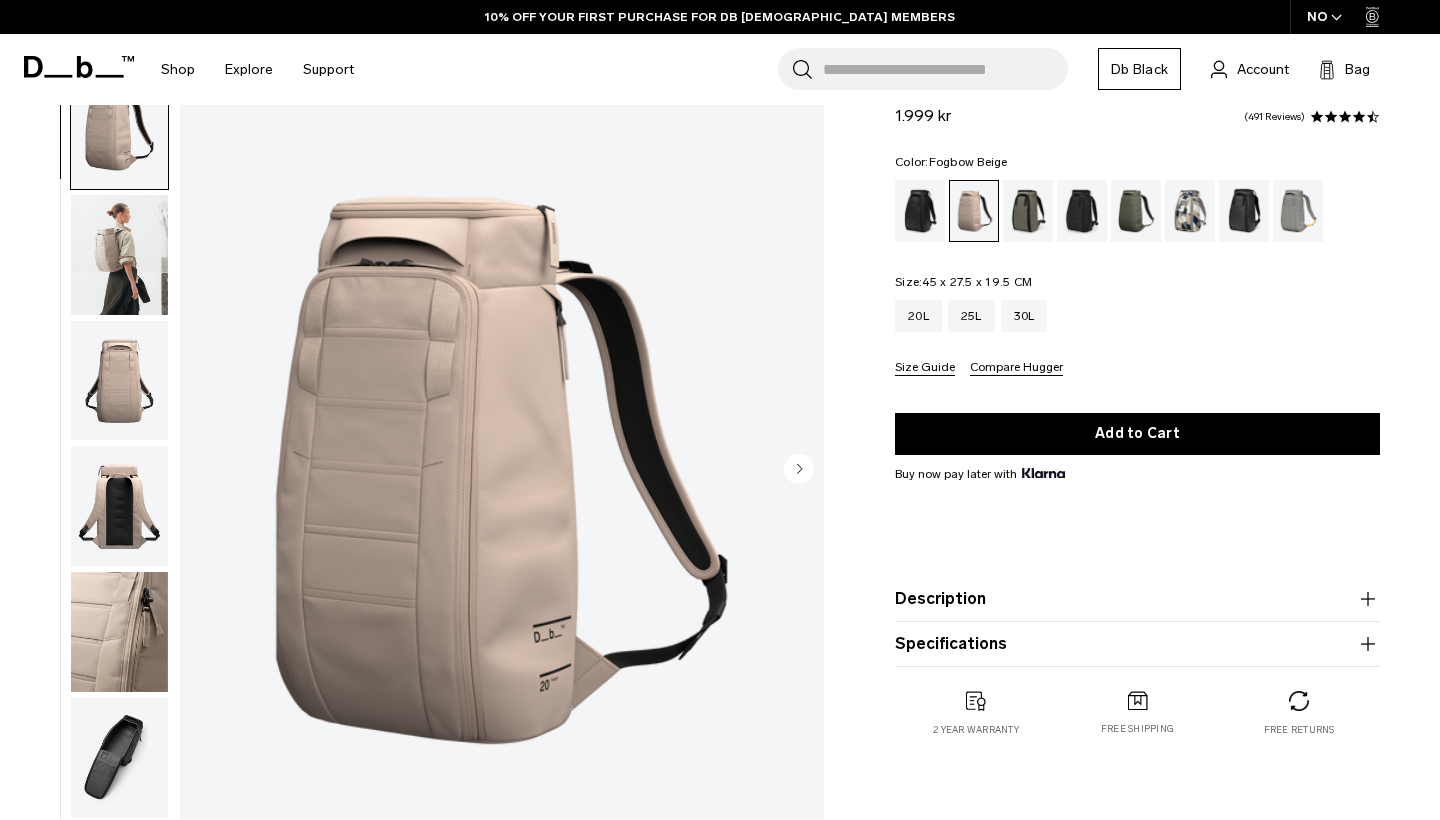 click 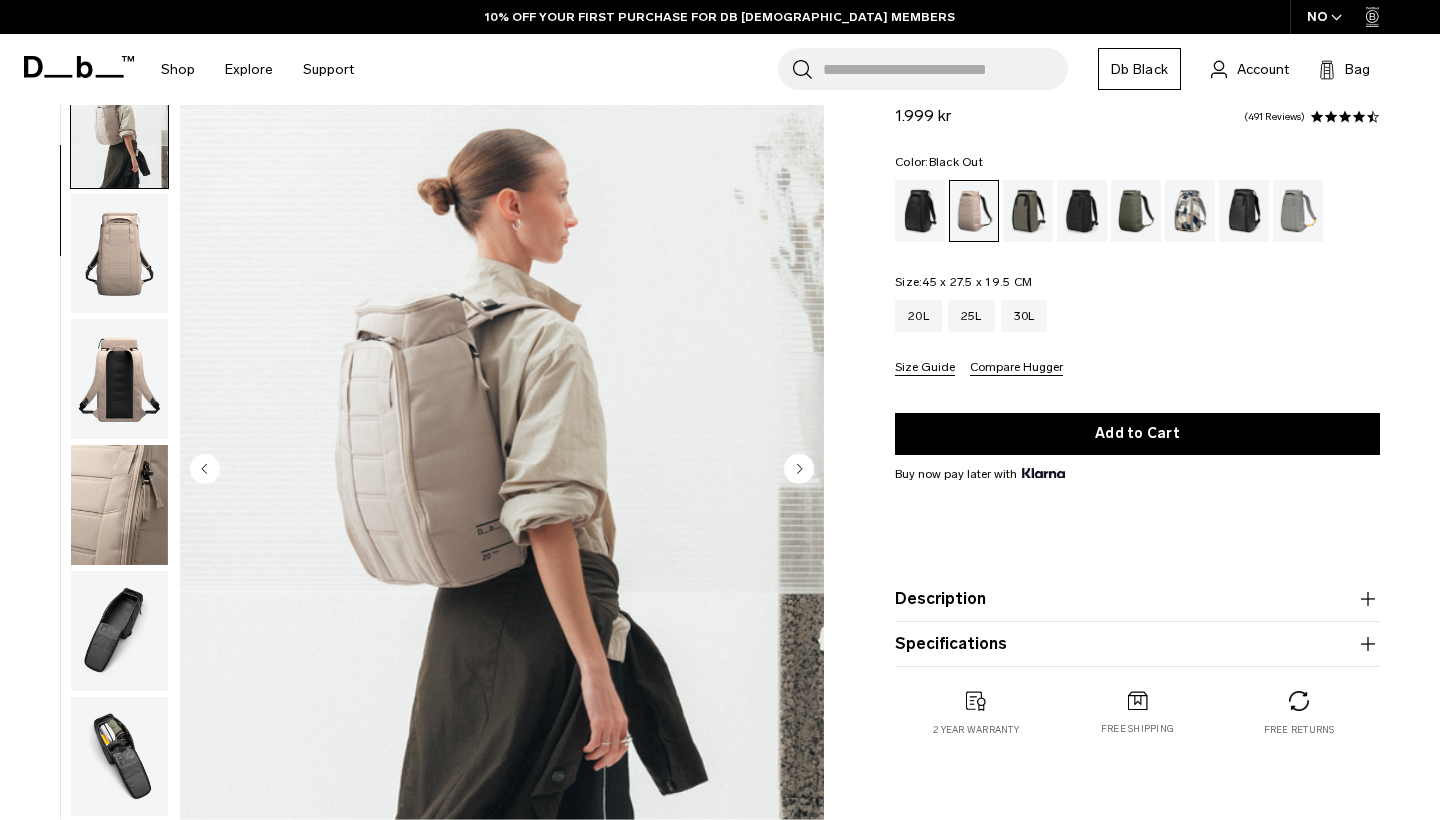 click at bounding box center (920, 211) 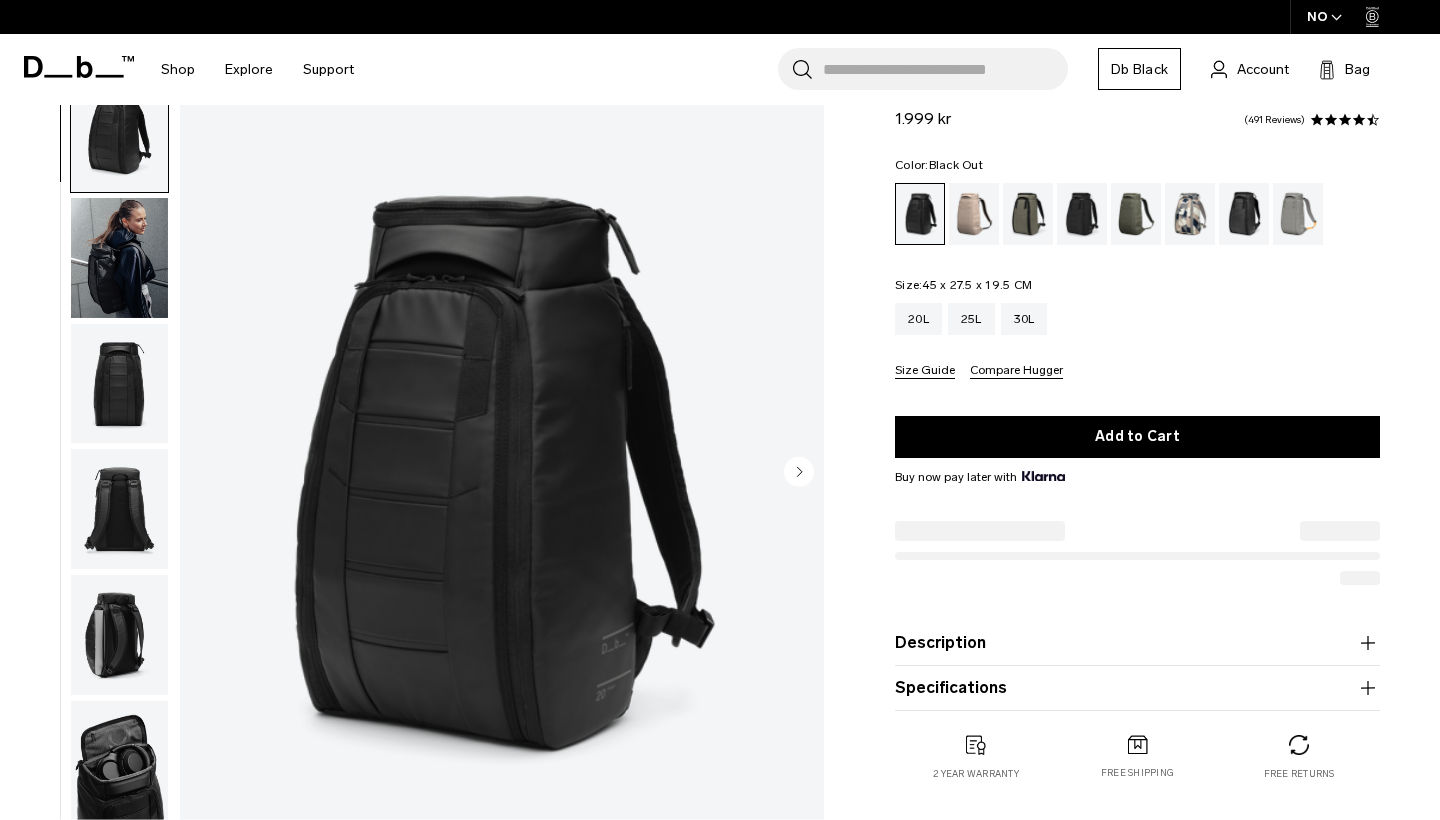 scroll, scrollTop: 0, scrollLeft: 0, axis: both 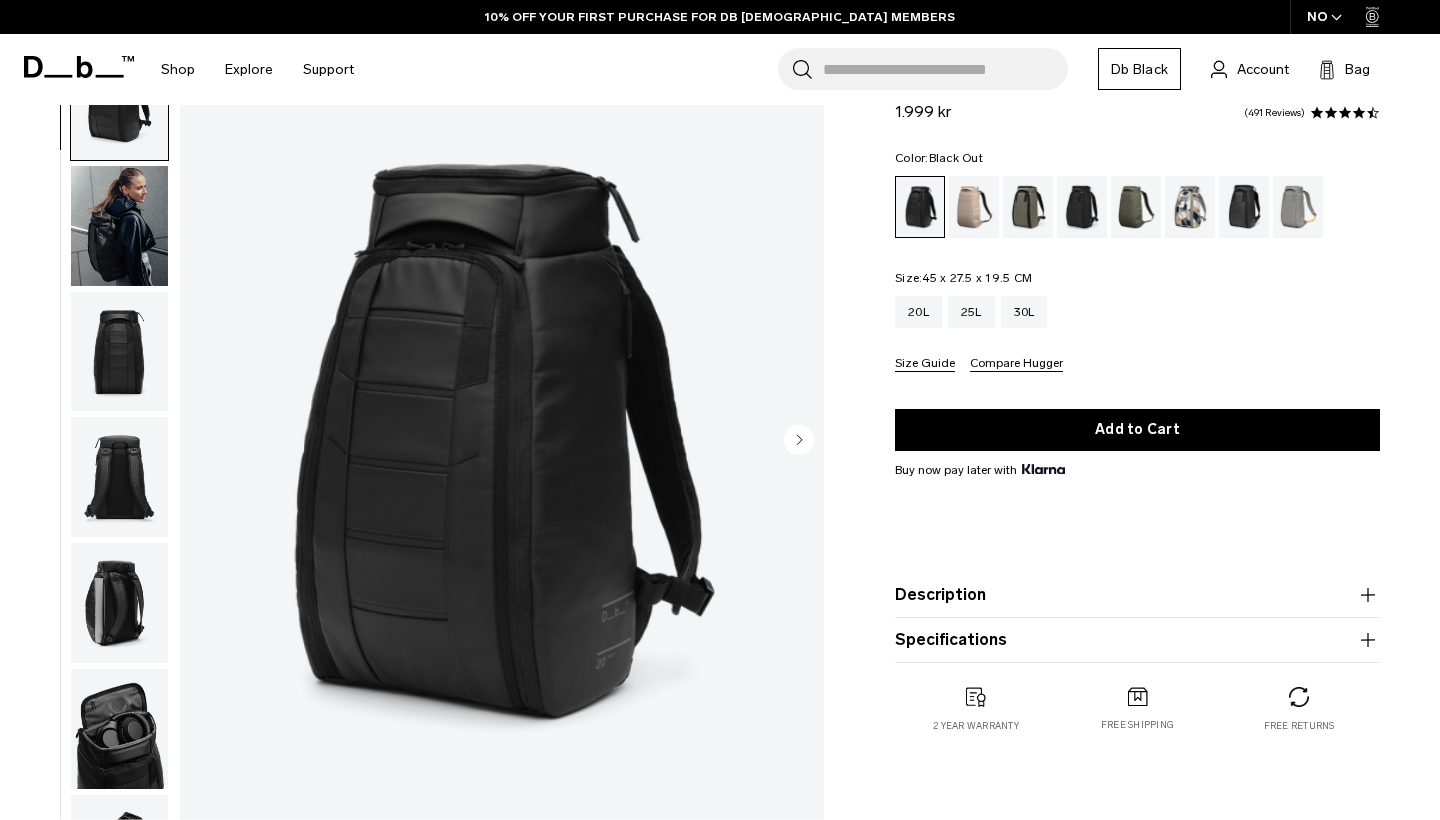 click 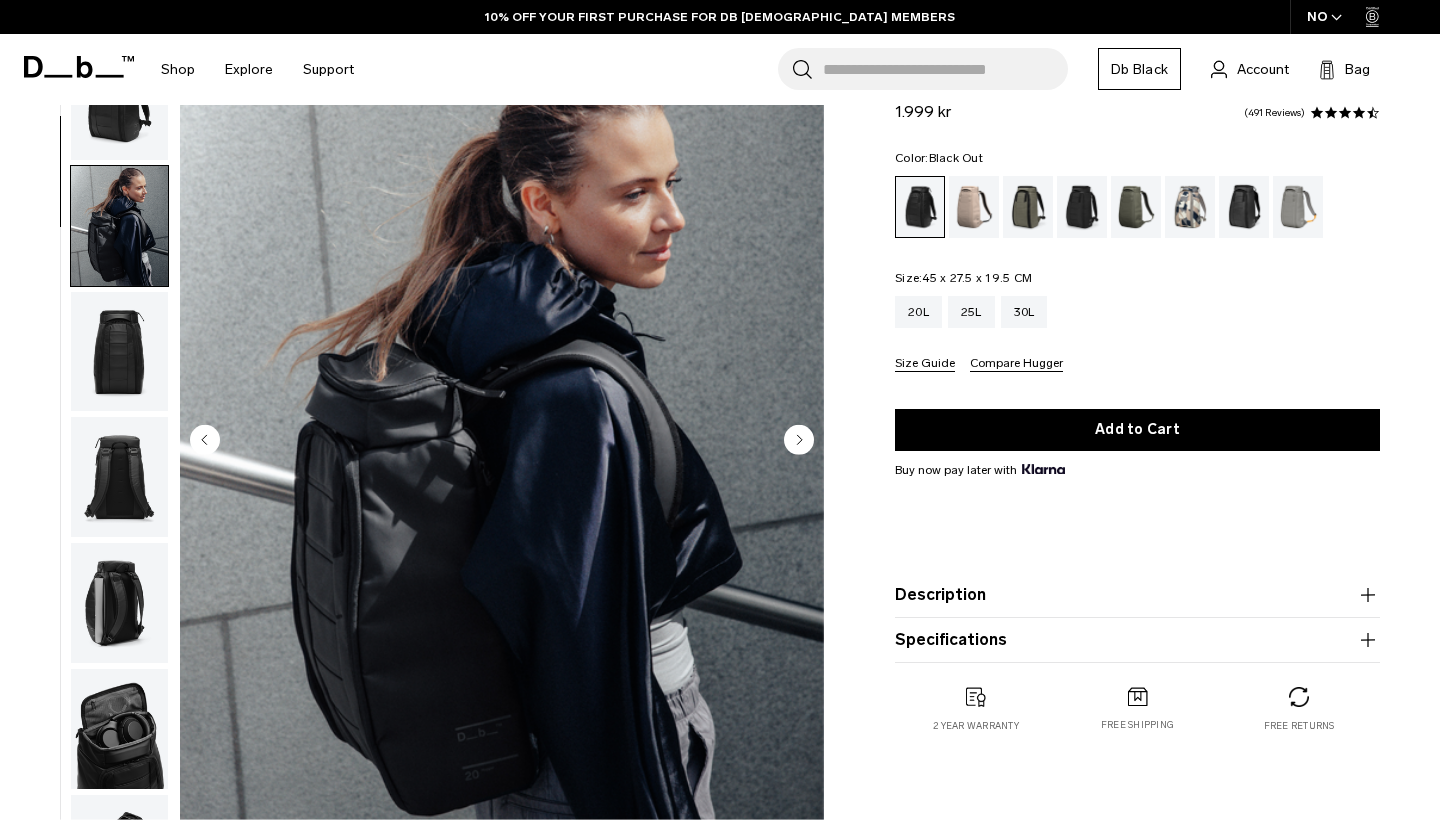 scroll, scrollTop: 127, scrollLeft: 0, axis: vertical 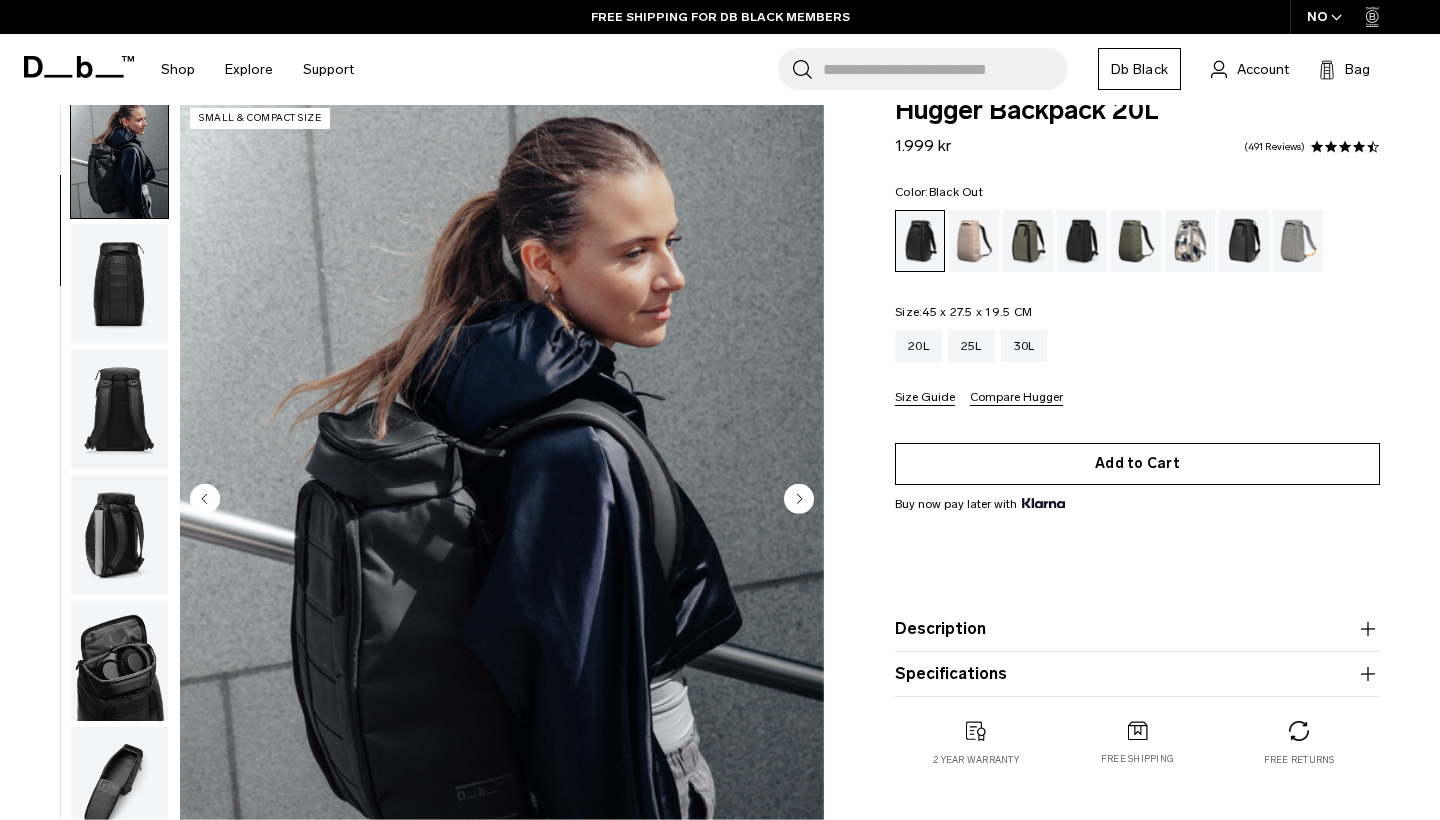 click on "Add to Cart" at bounding box center (1137, 464) 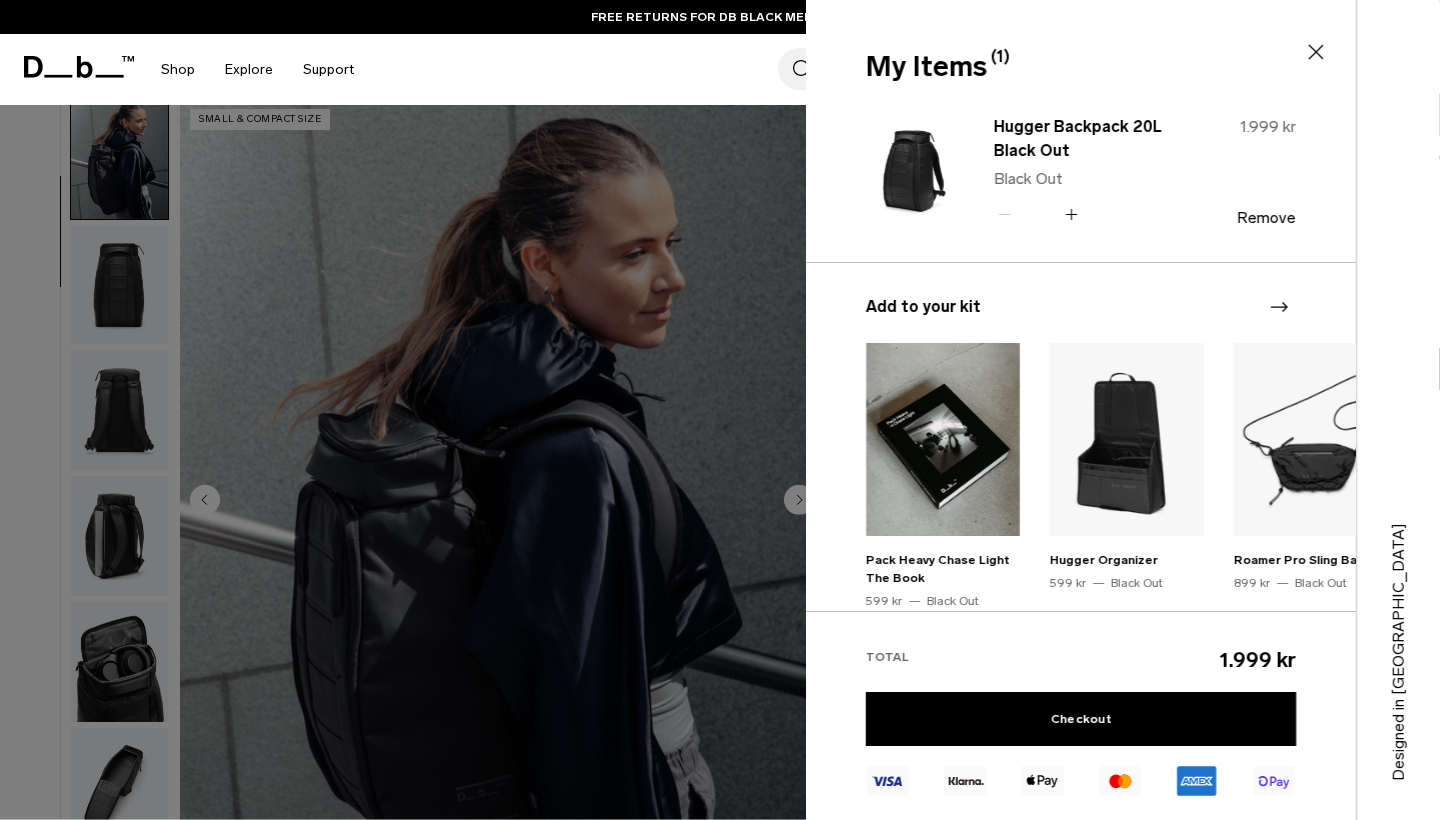 scroll, scrollTop: 36, scrollLeft: 0, axis: vertical 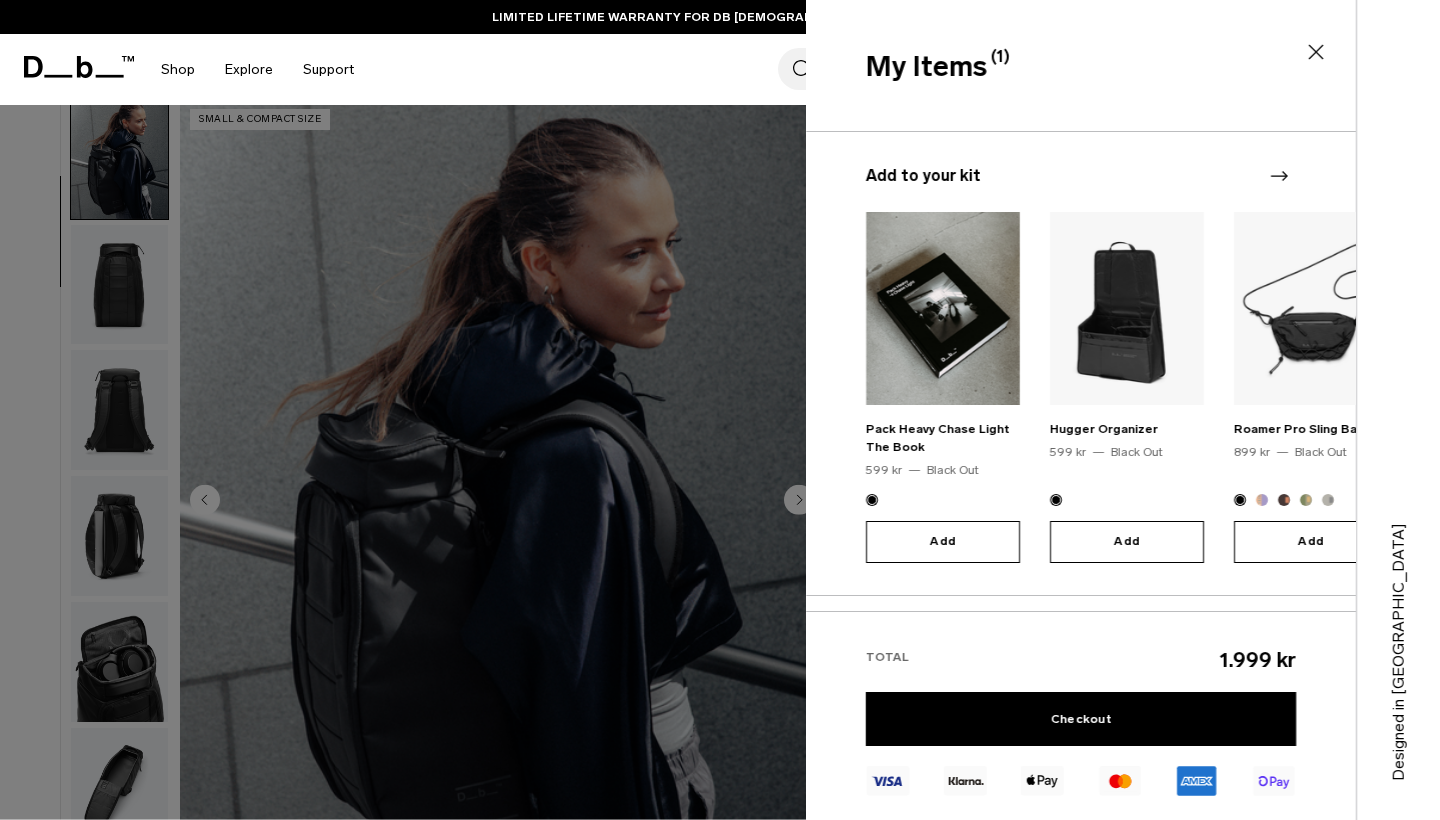 click 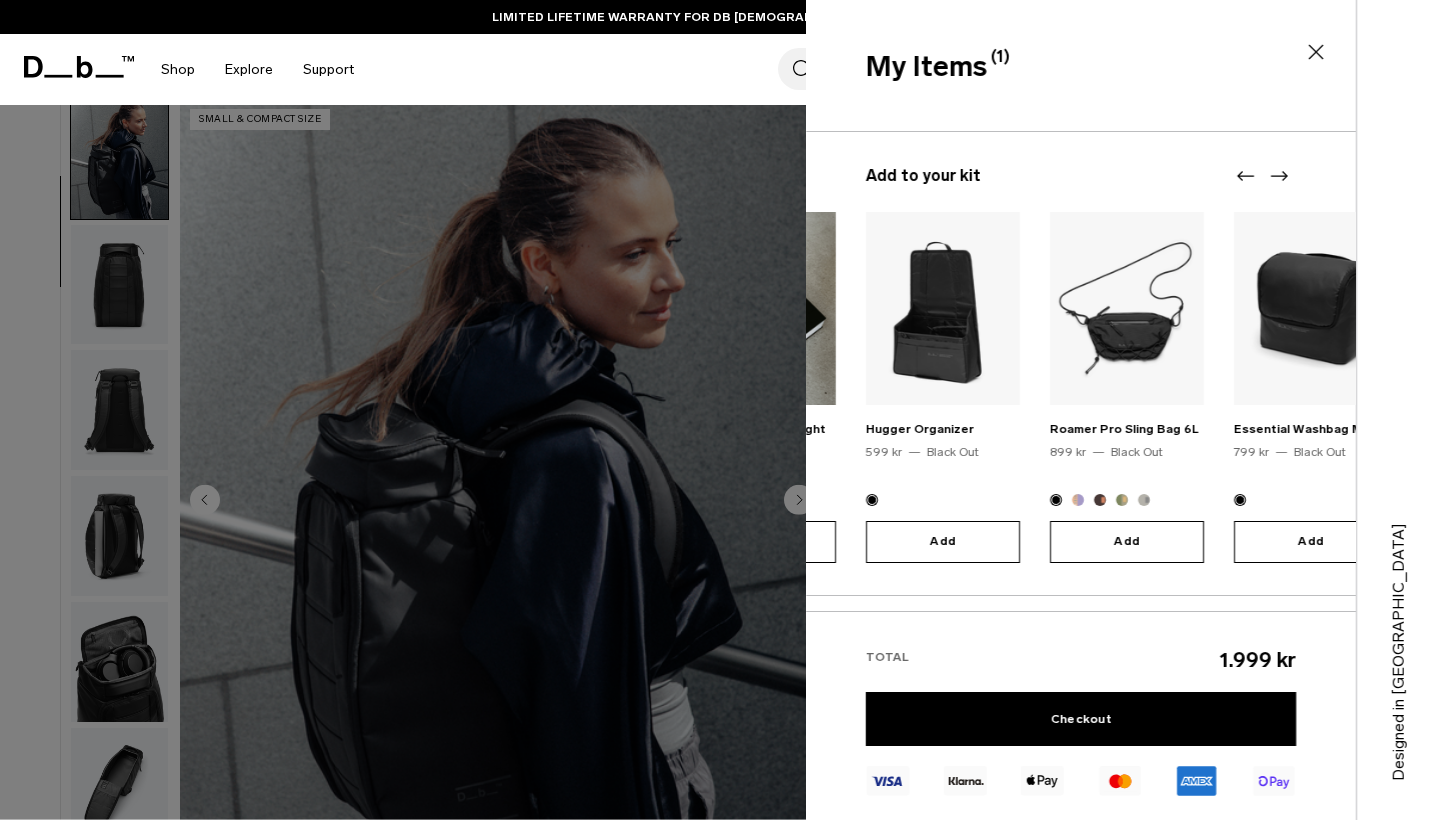 click 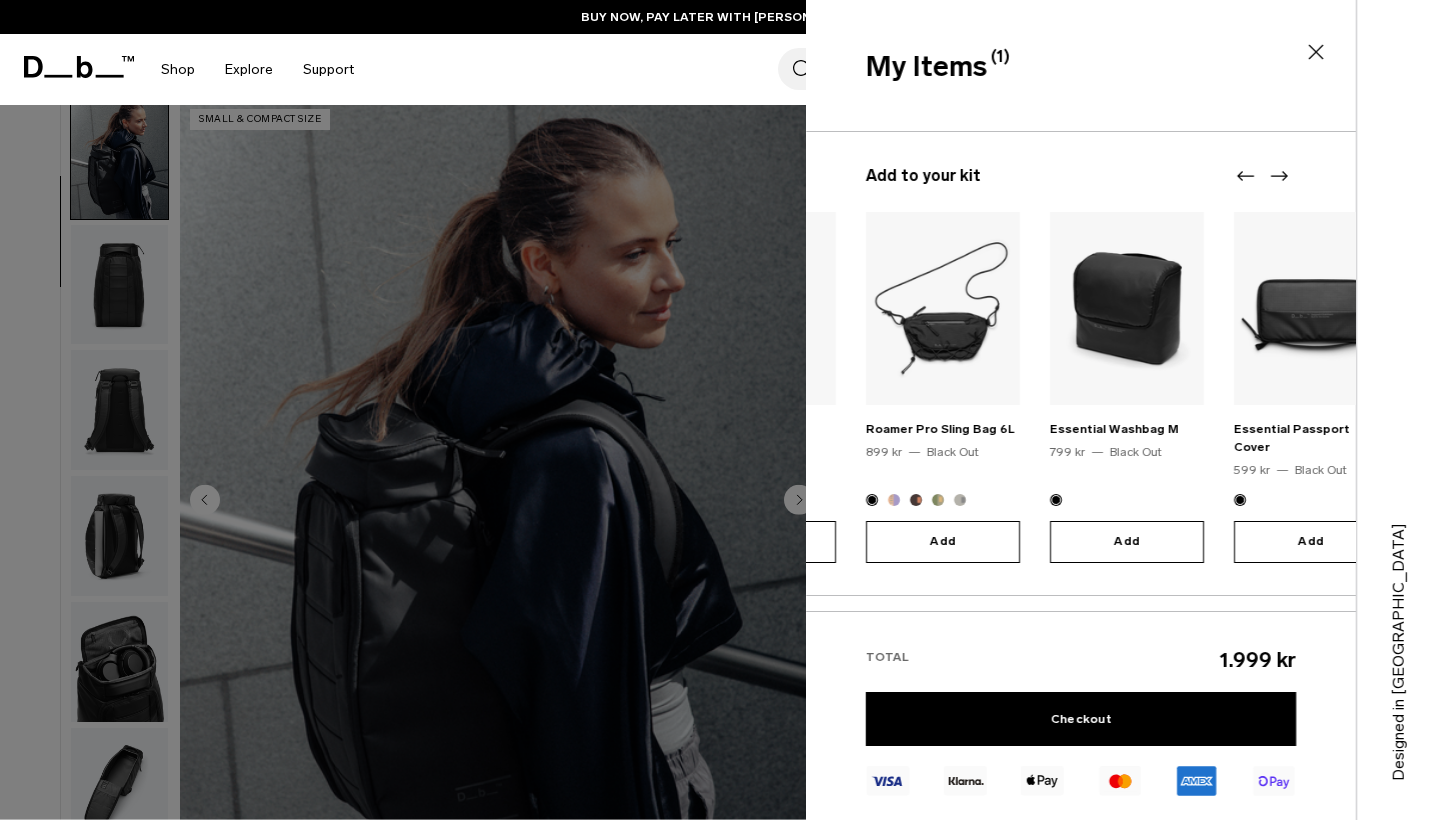 click 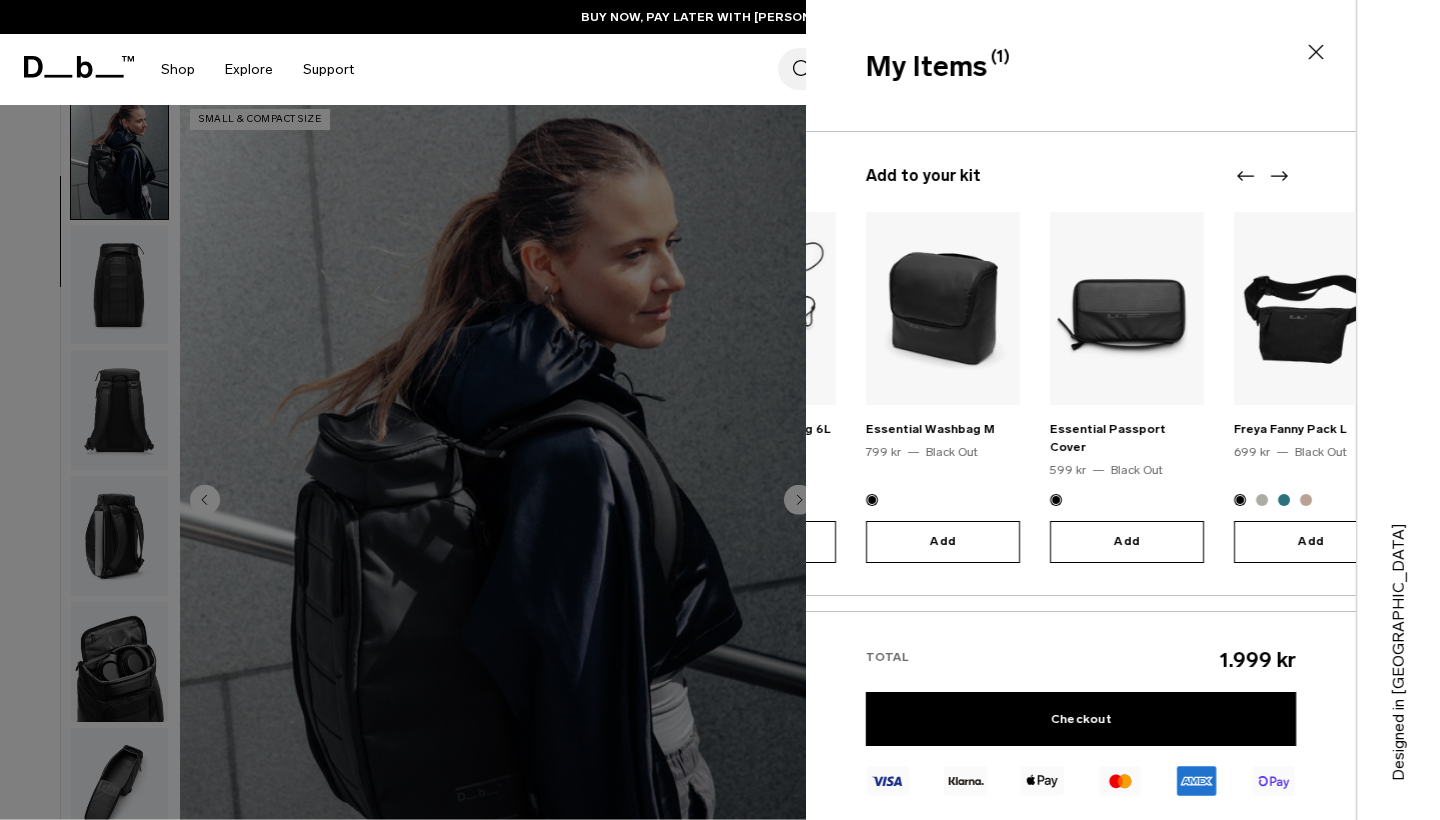 click 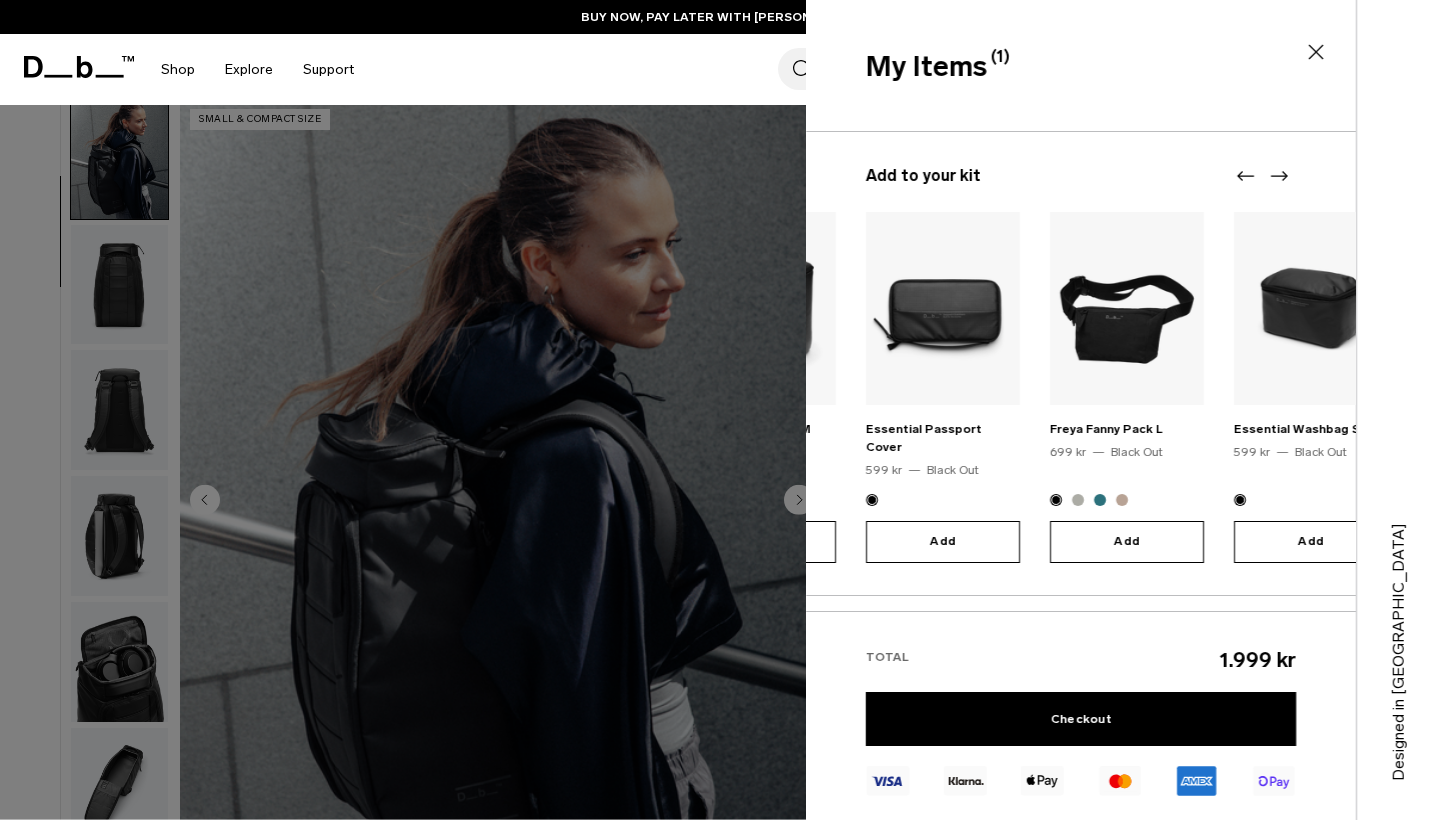 click 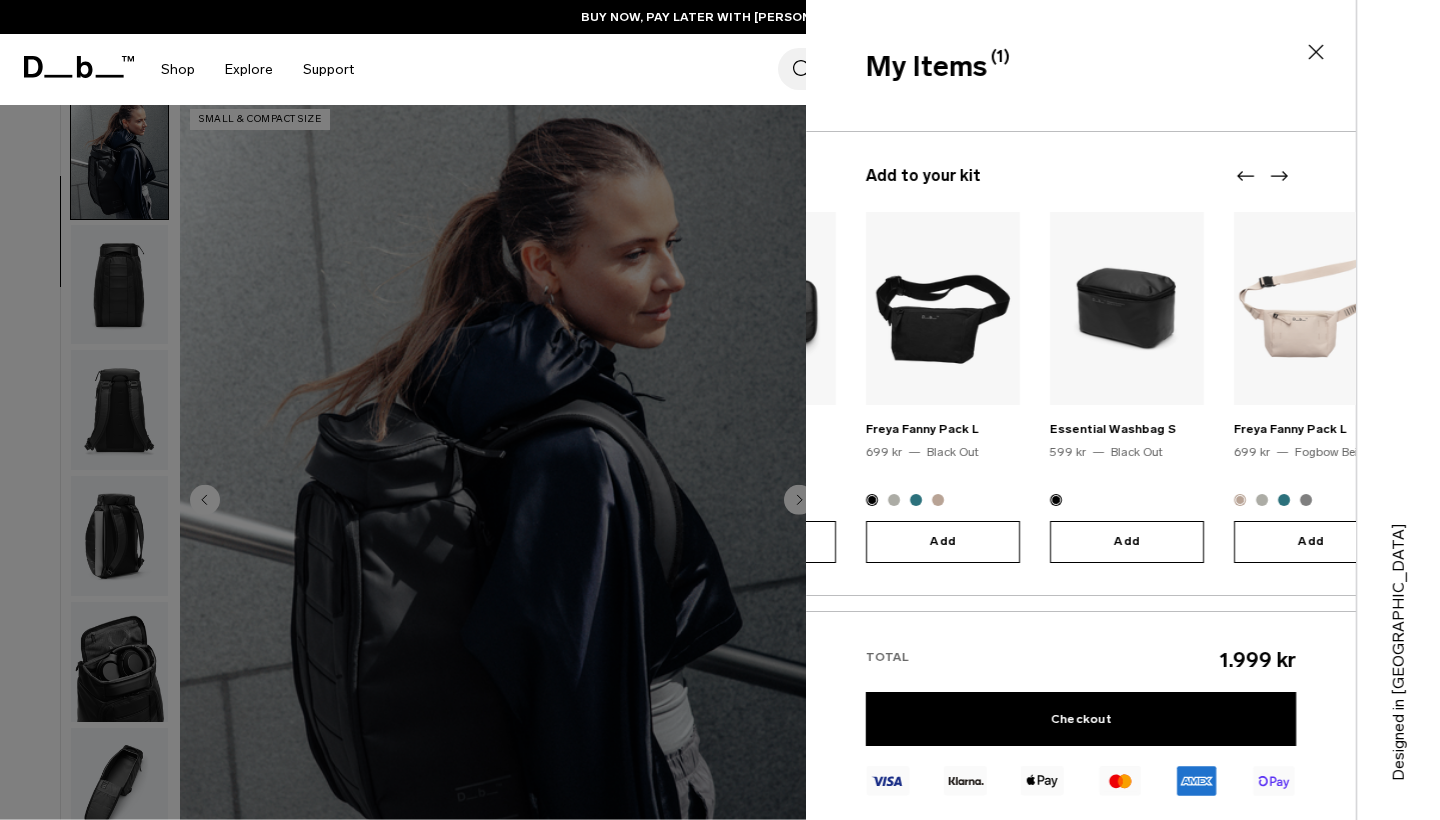 click 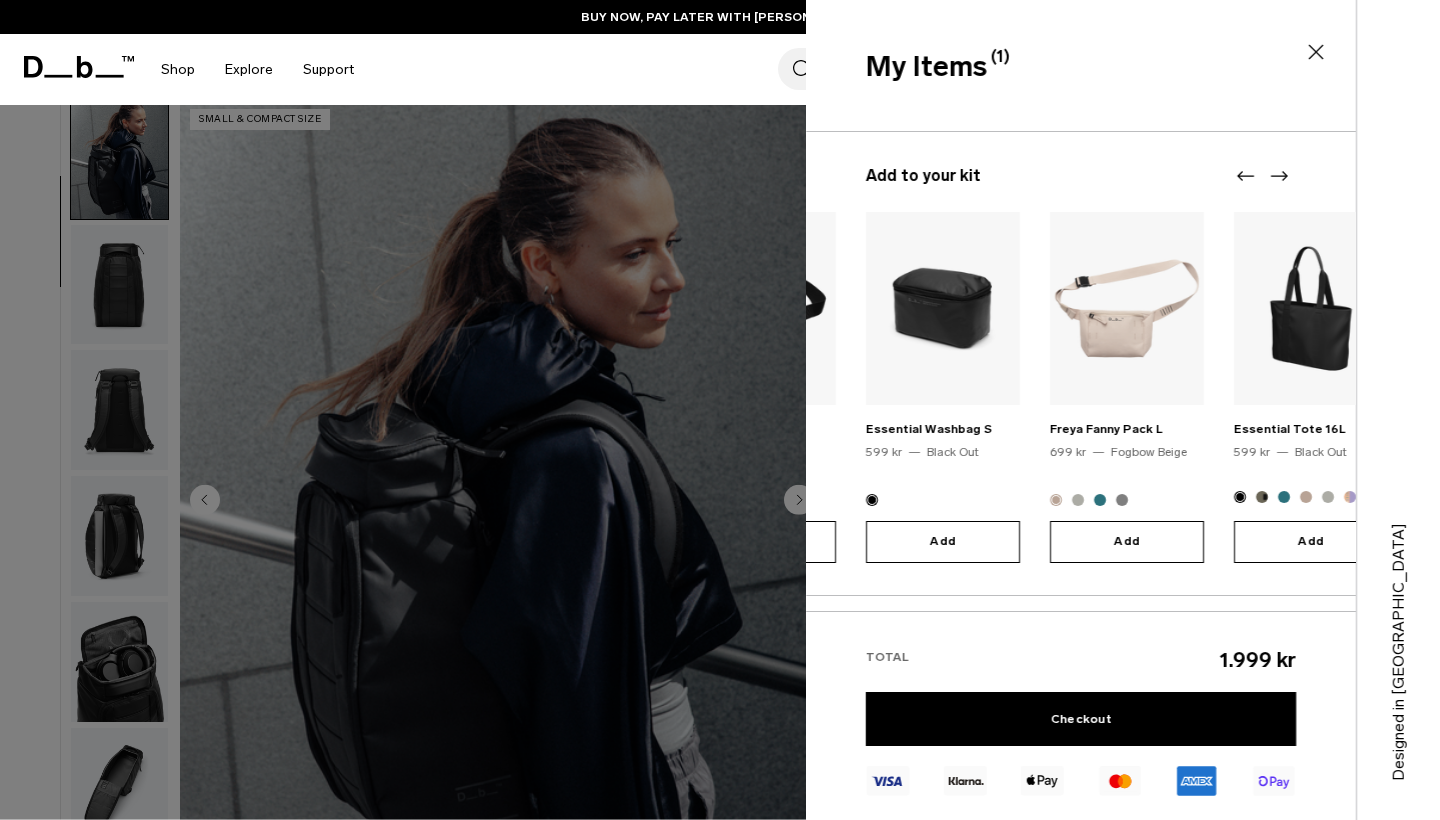 click 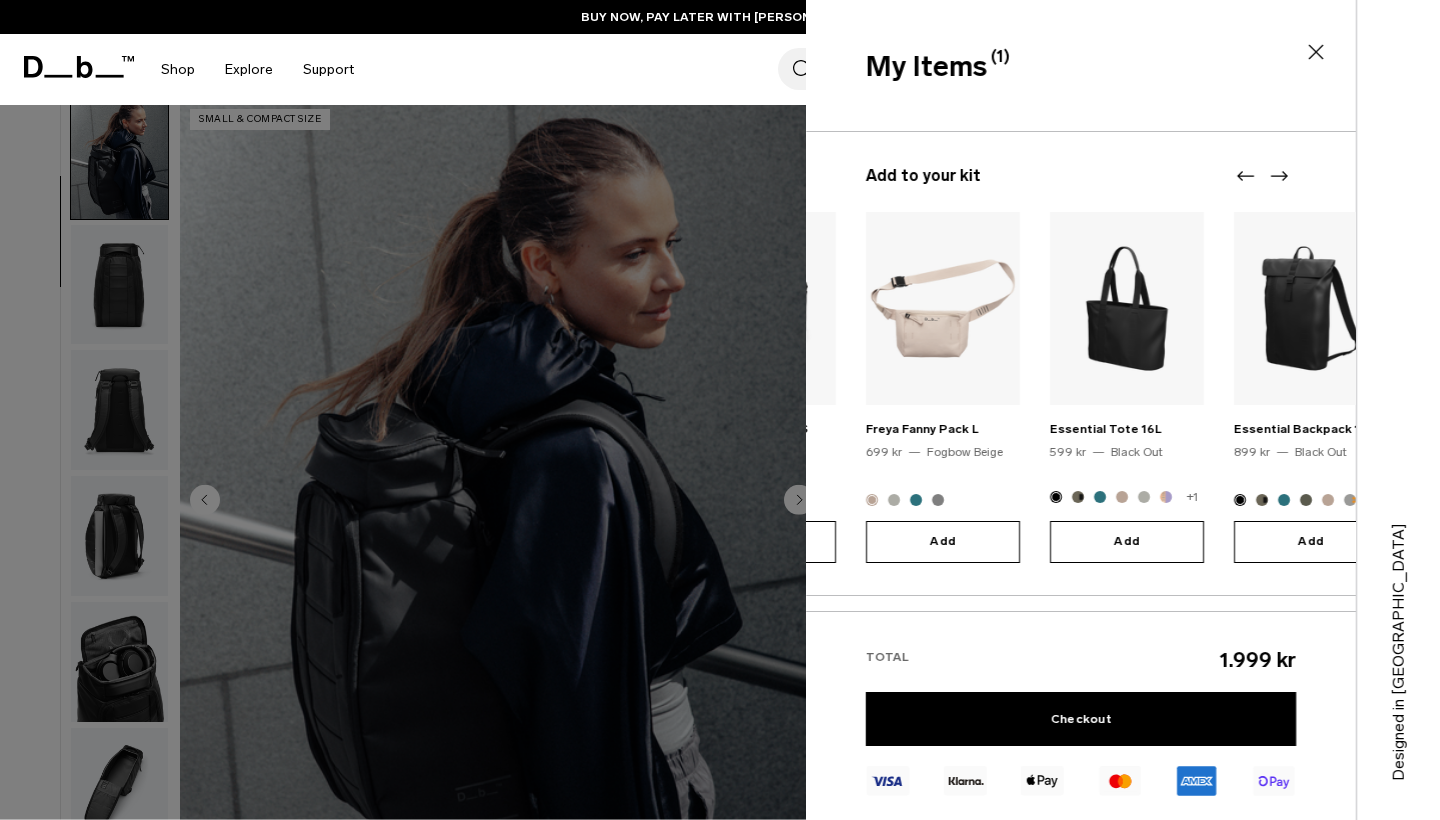 click 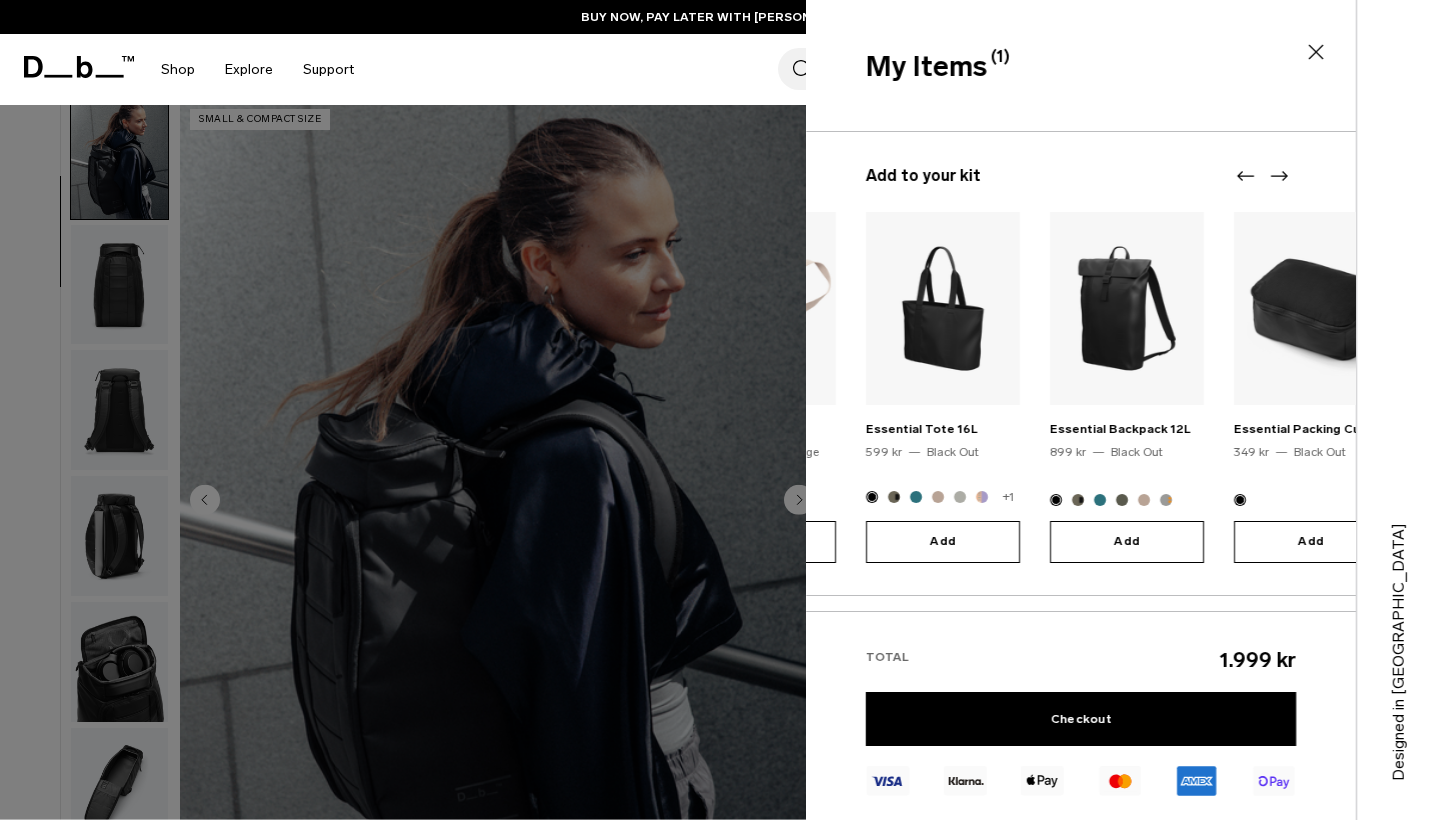click 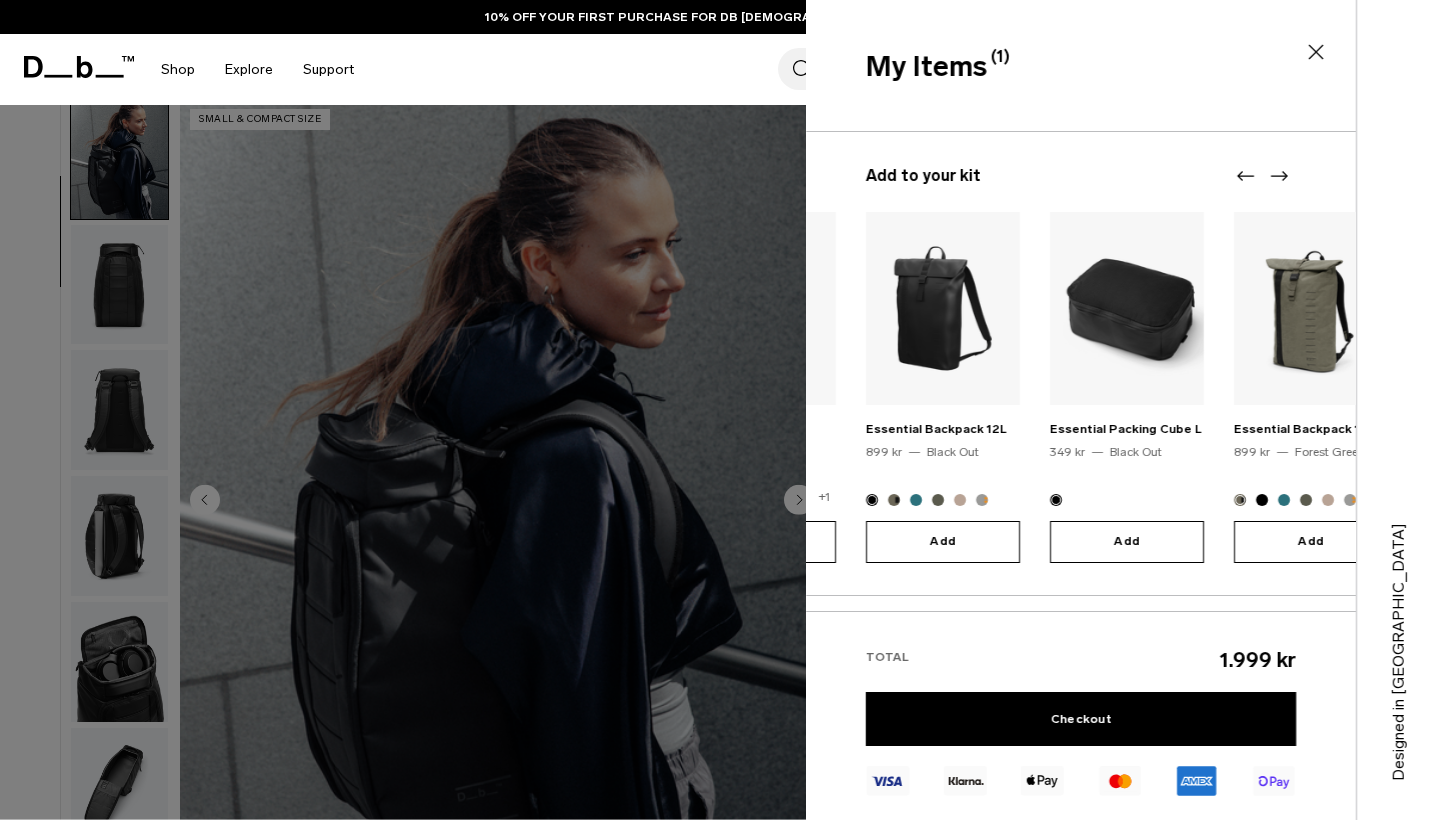 click 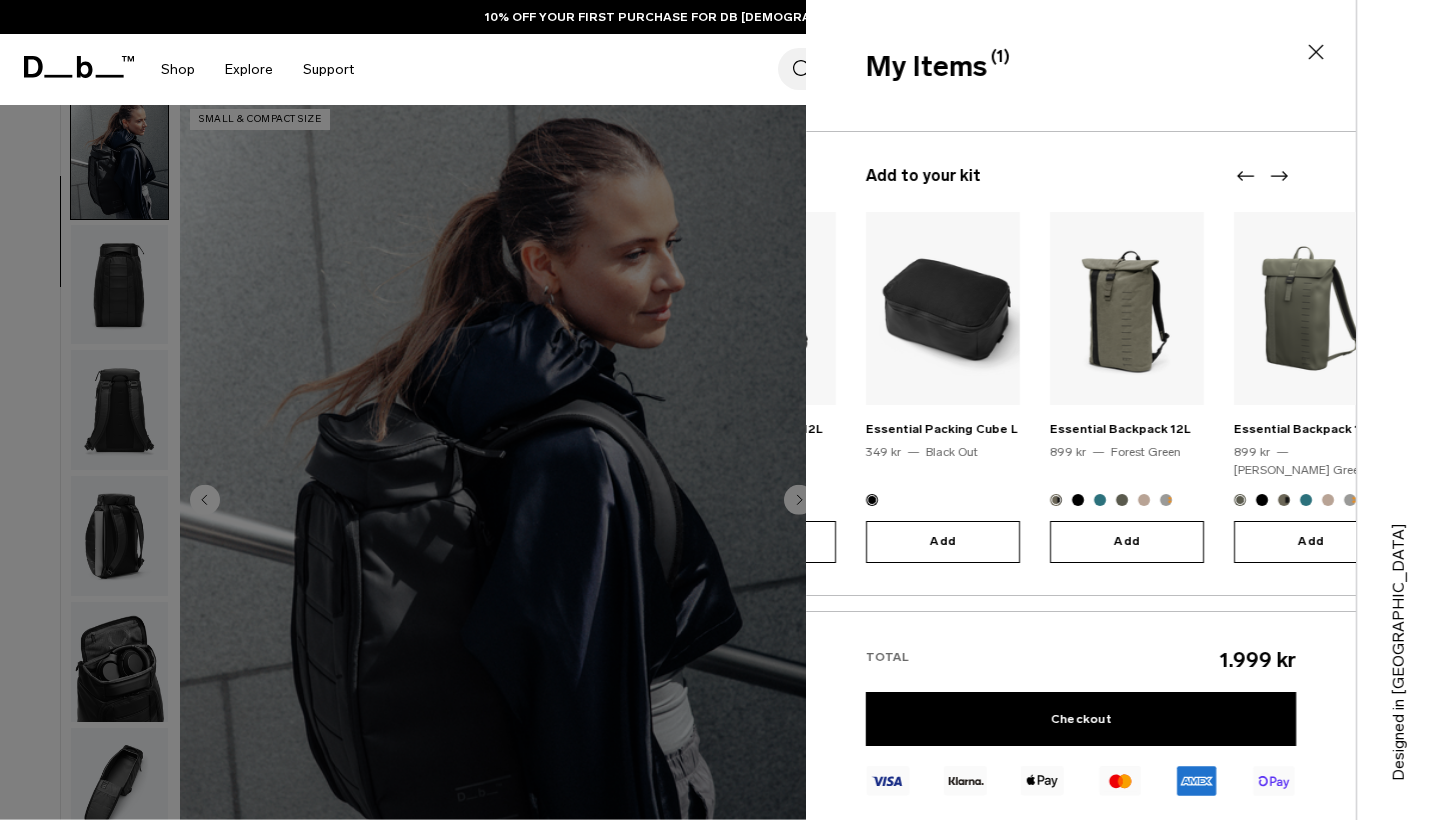 click 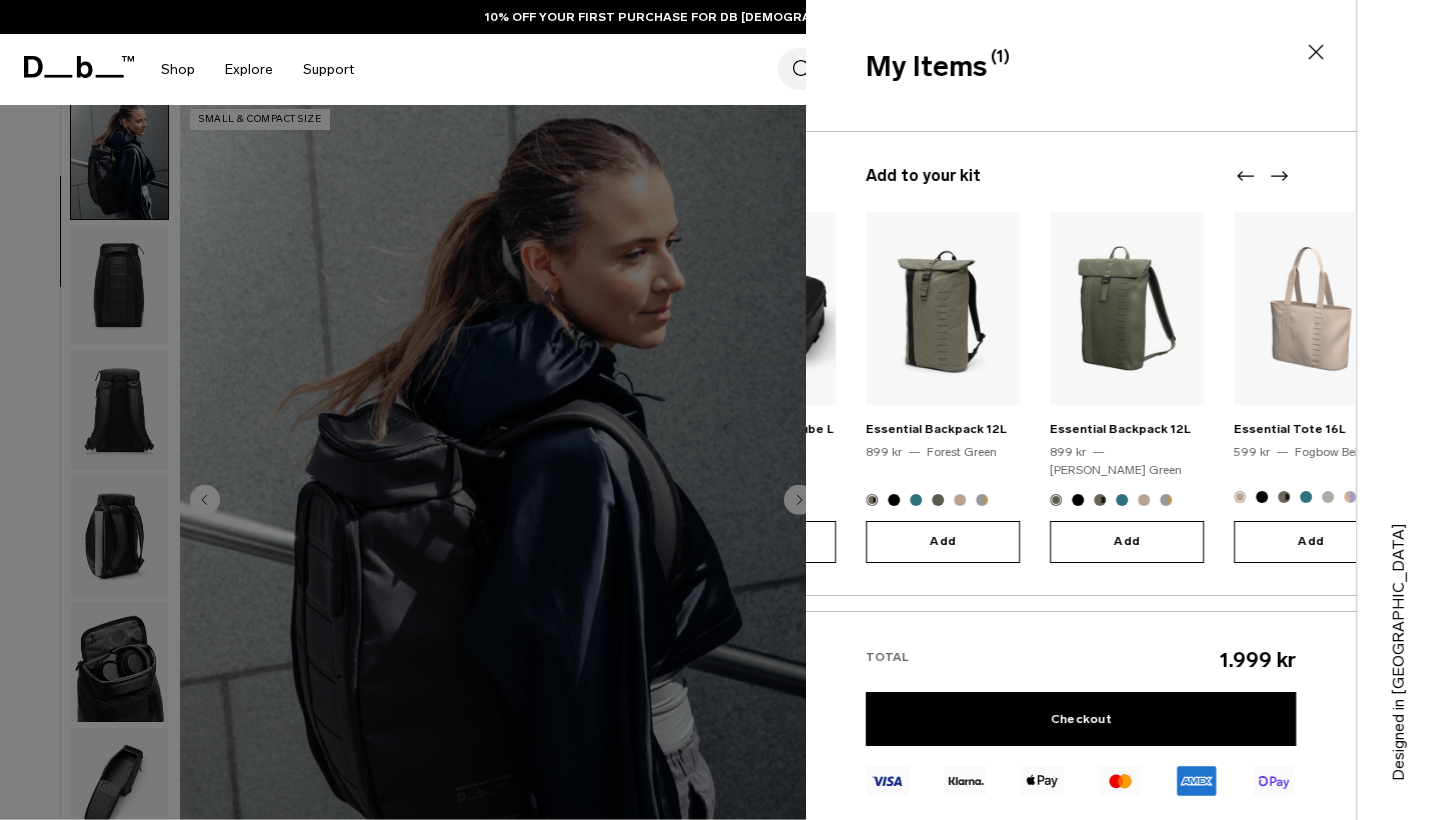 click 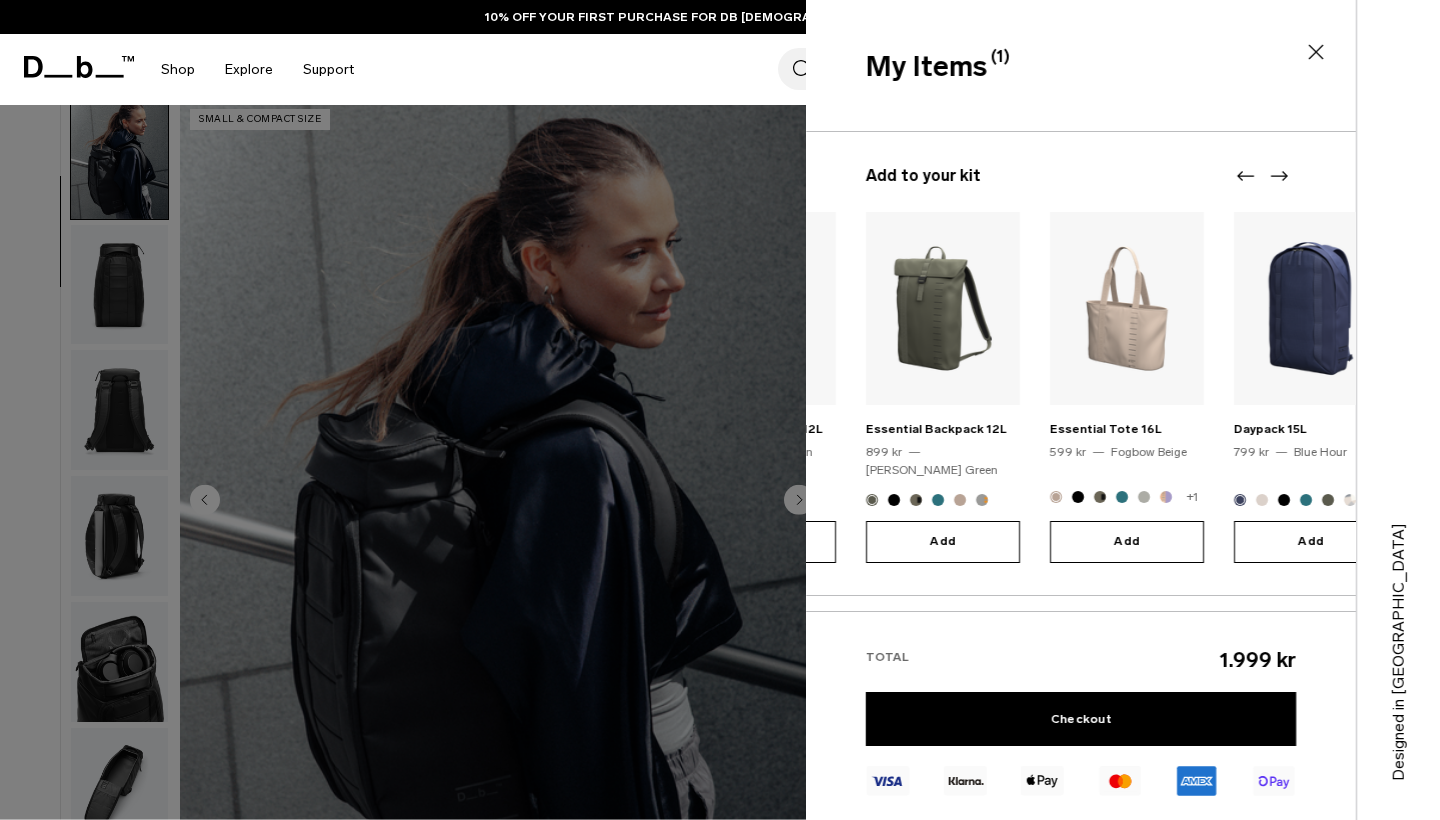 click 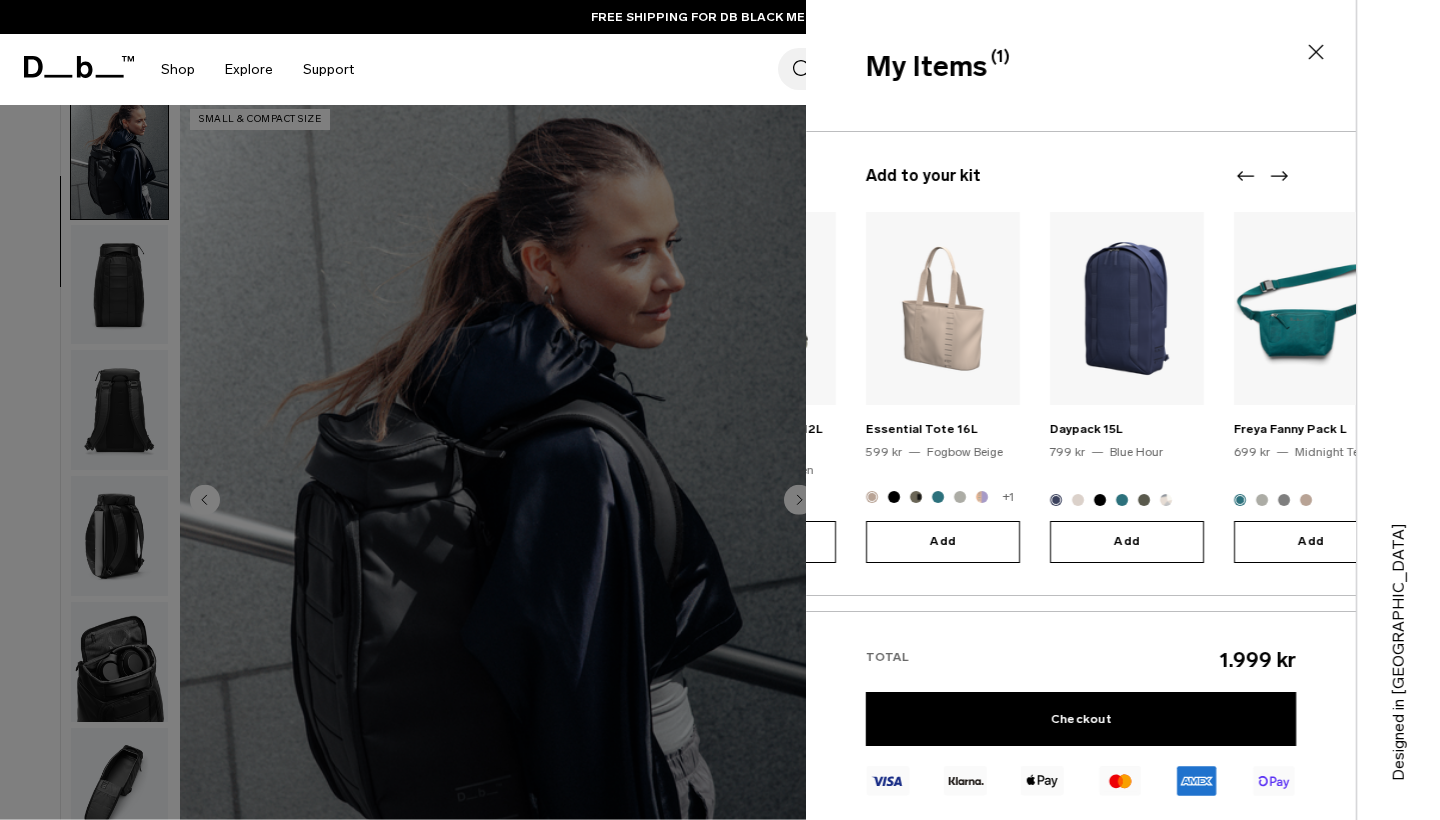 click 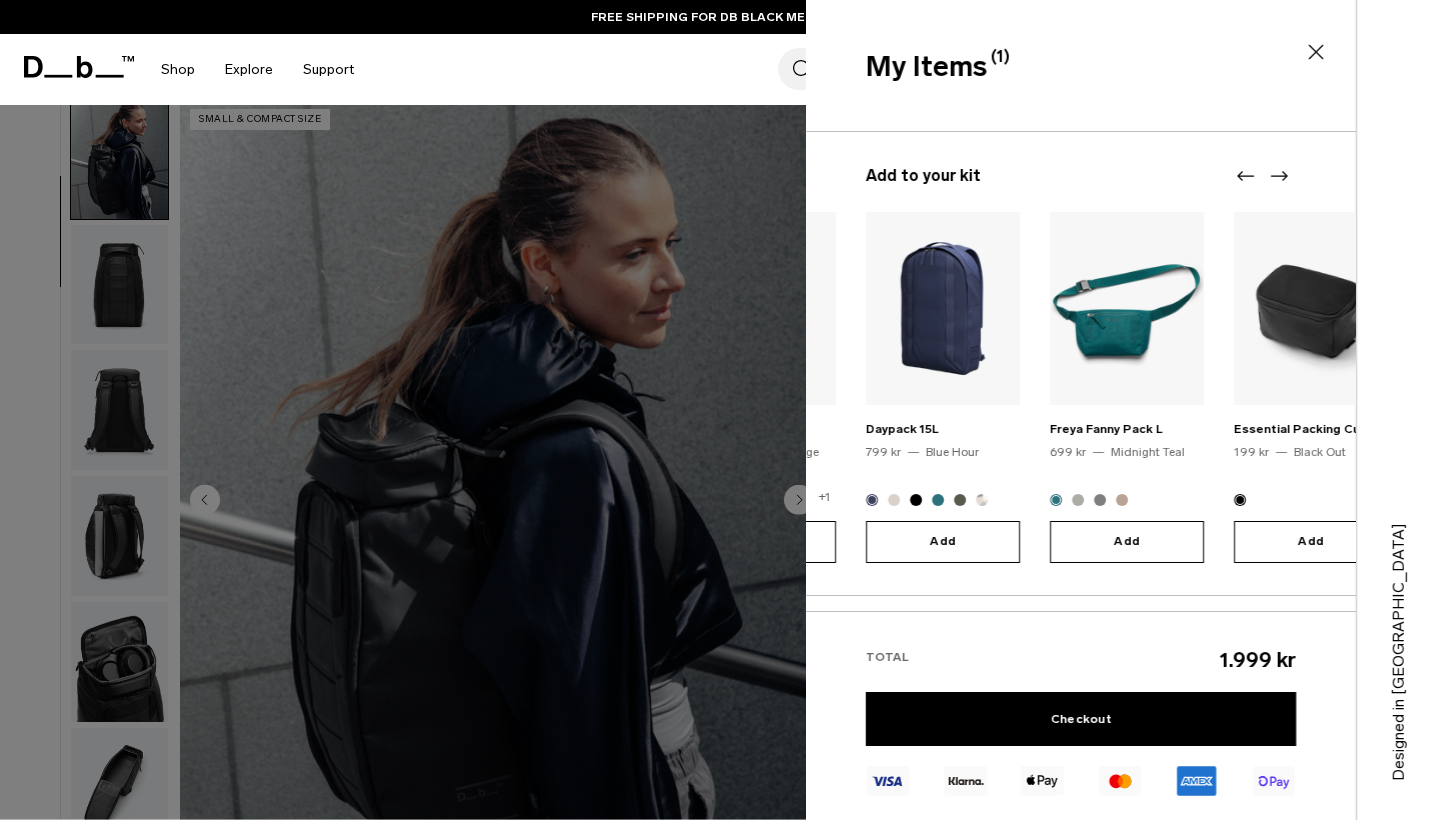 click 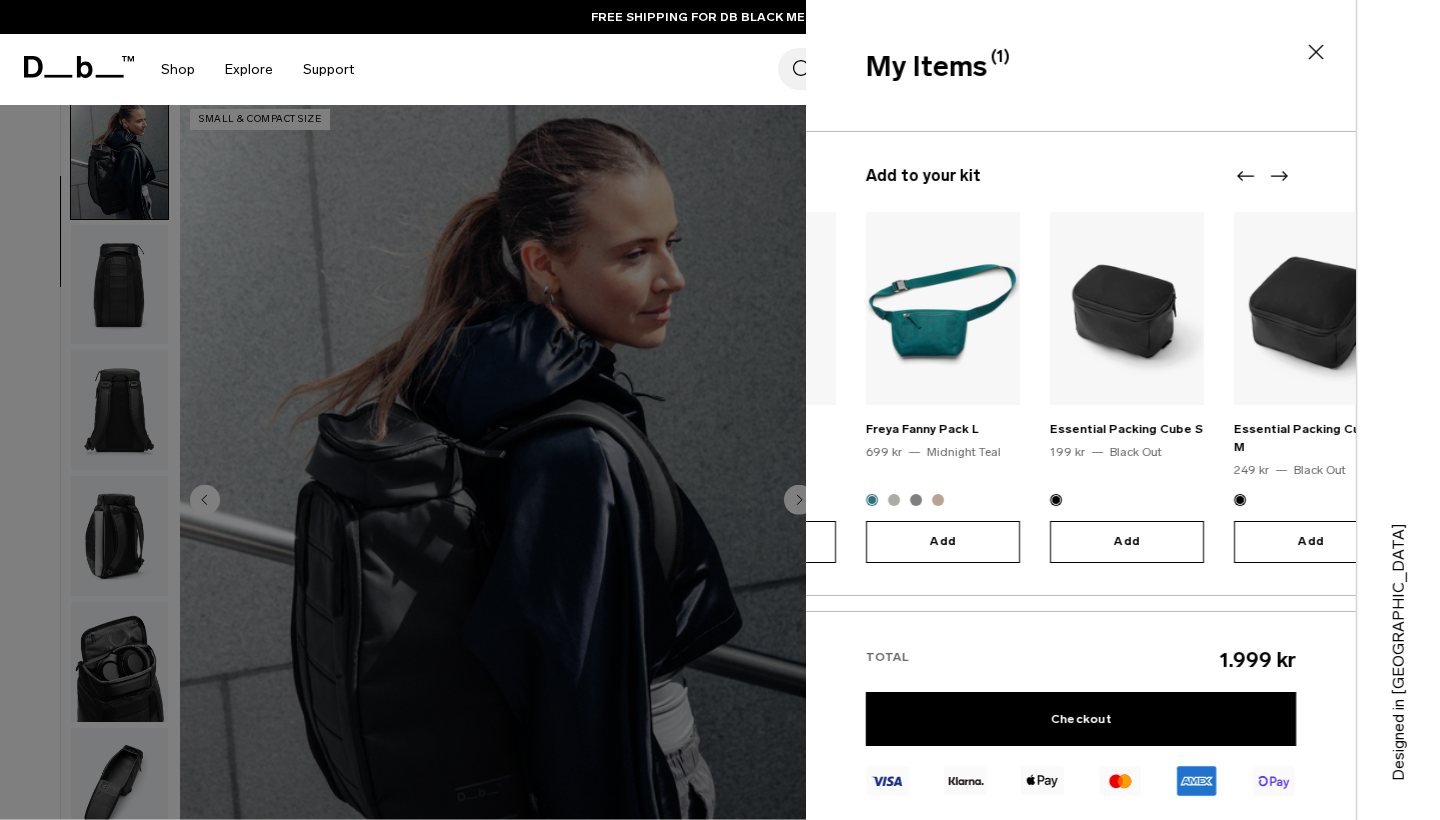 click 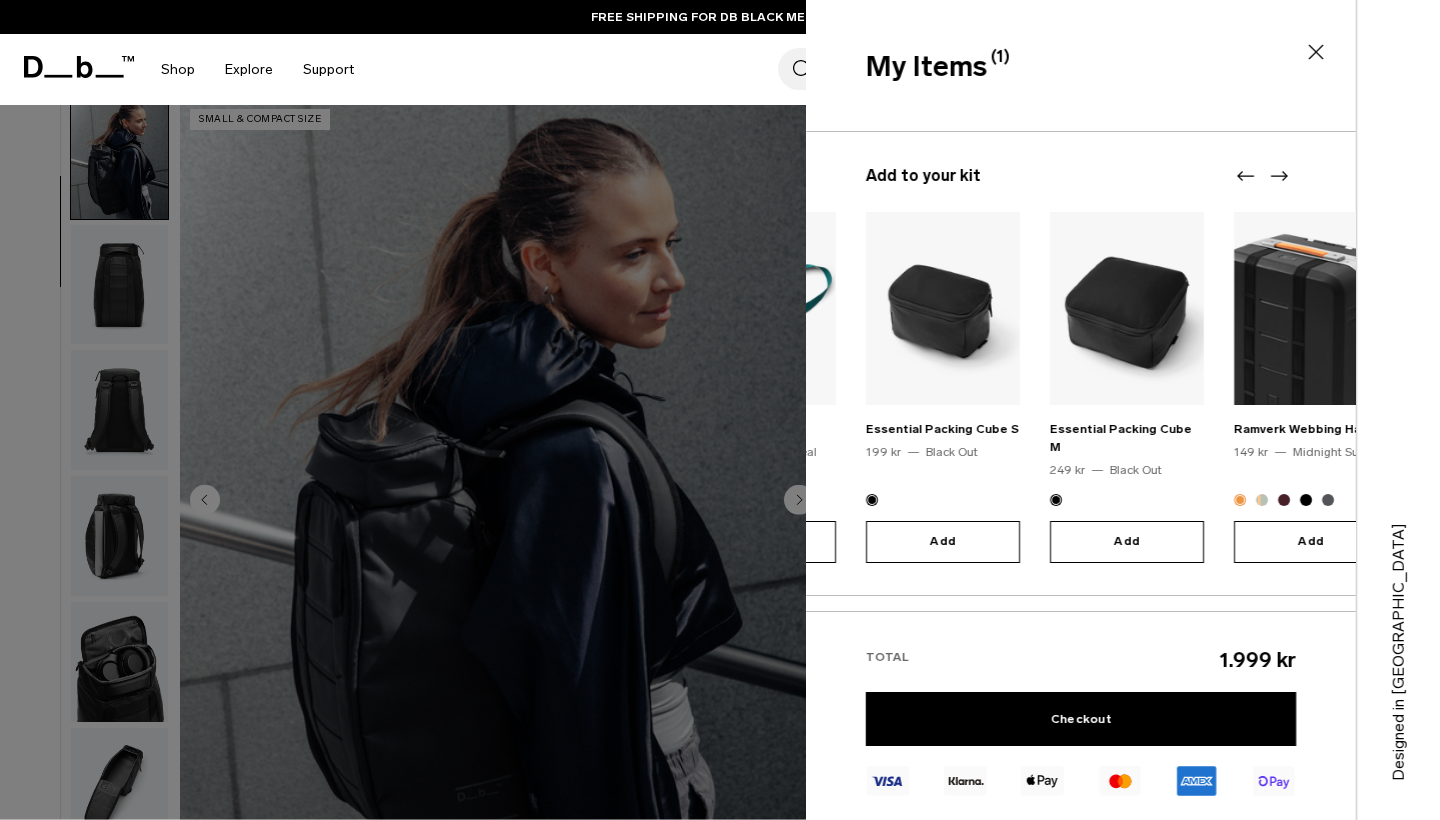 click 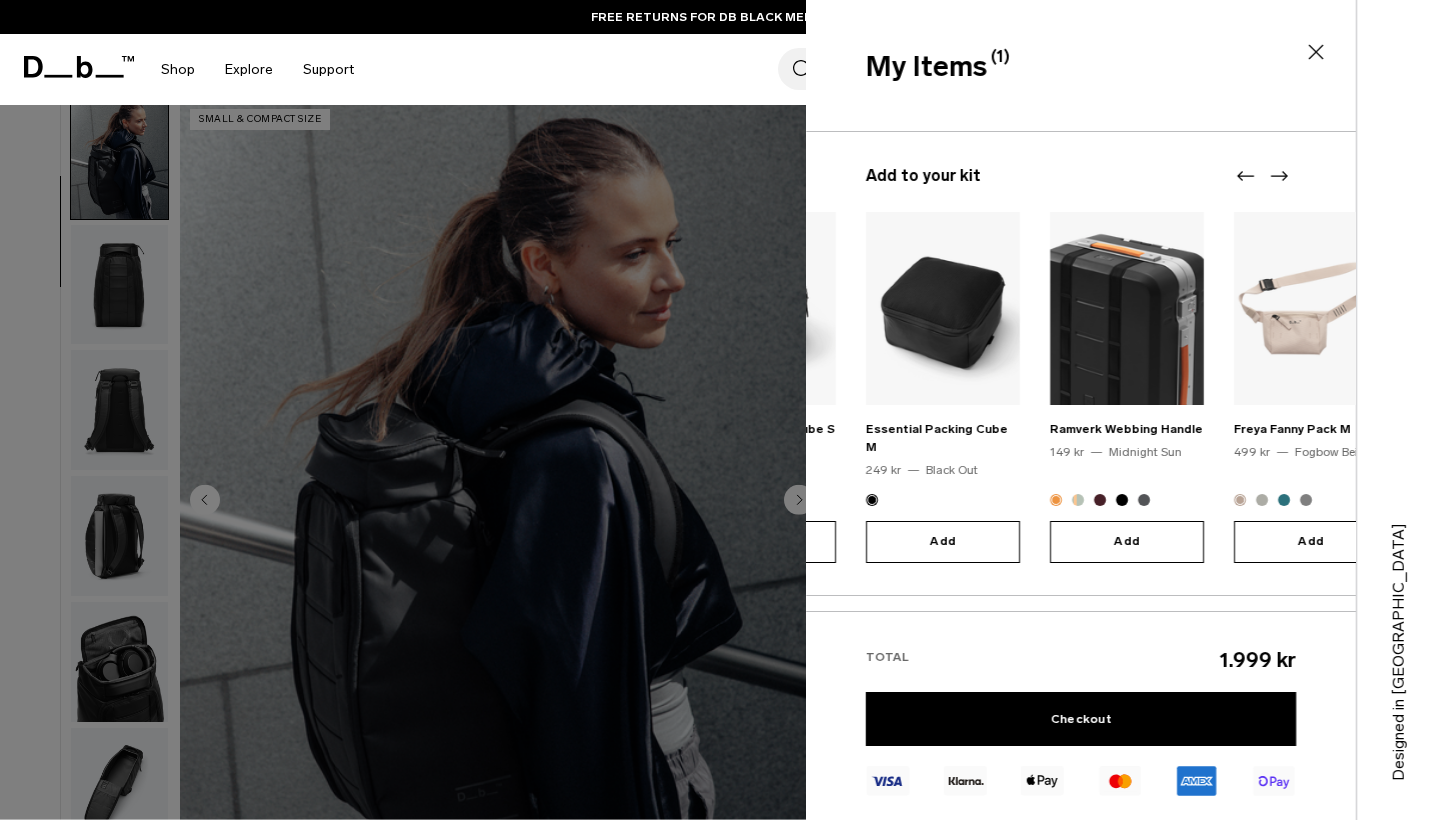 click 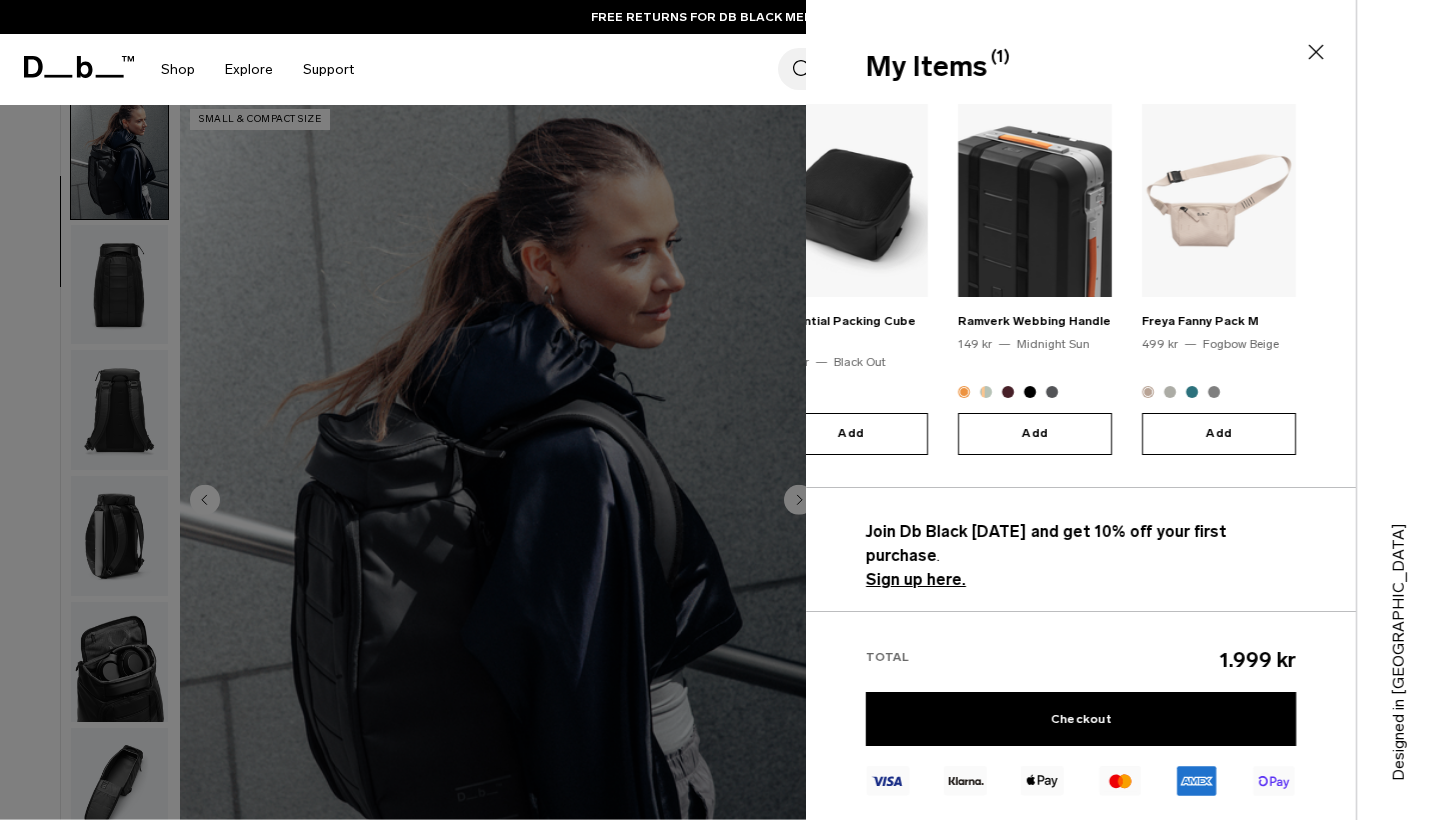 scroll, scrollTop: 232, scrollLeft: 0, axis: vertical 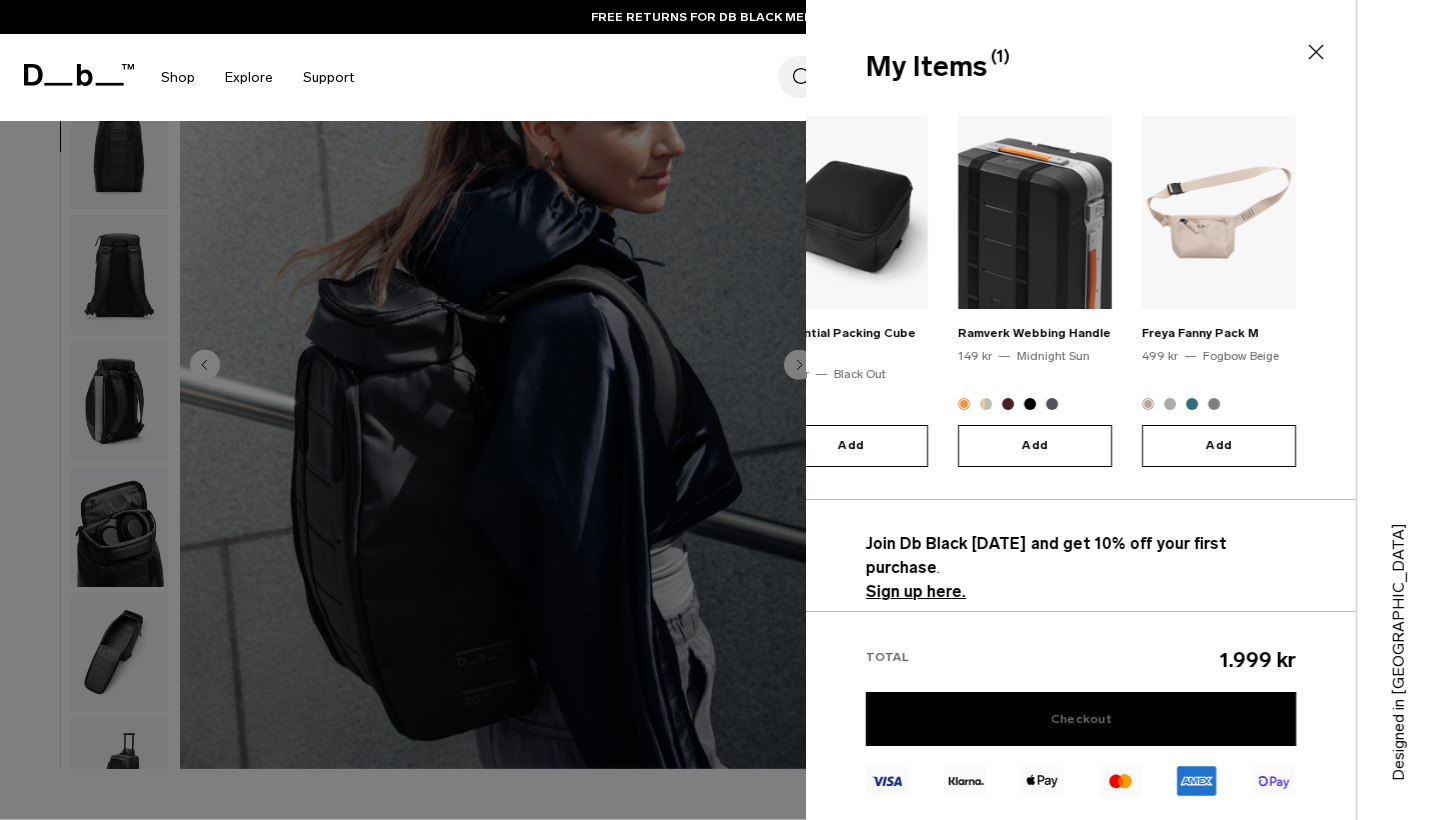 click on "Checkout" at bounding box center [1081, 719] 